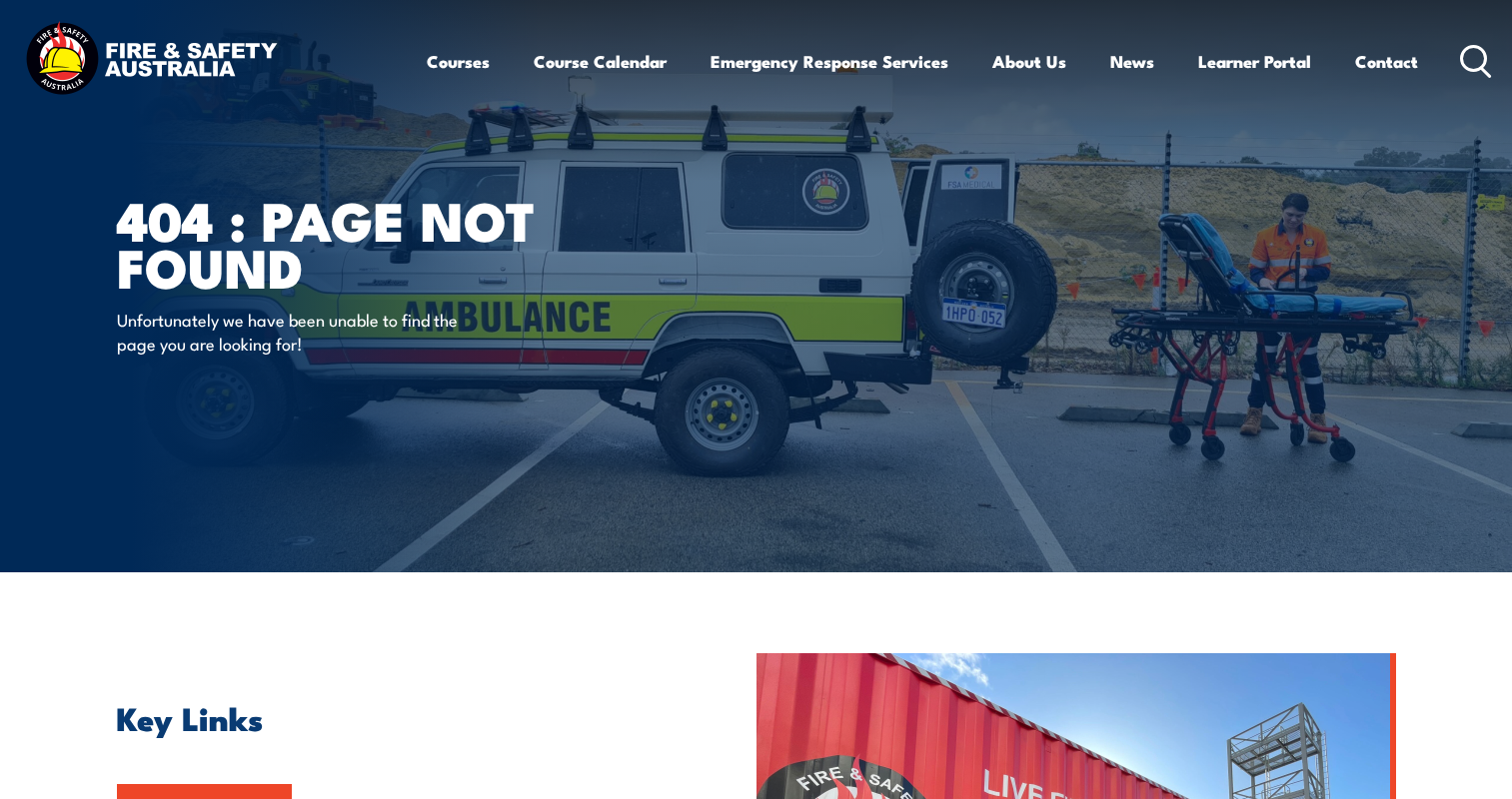 scroll, scrollTop: 0, scrollLeft: 0, axis: both 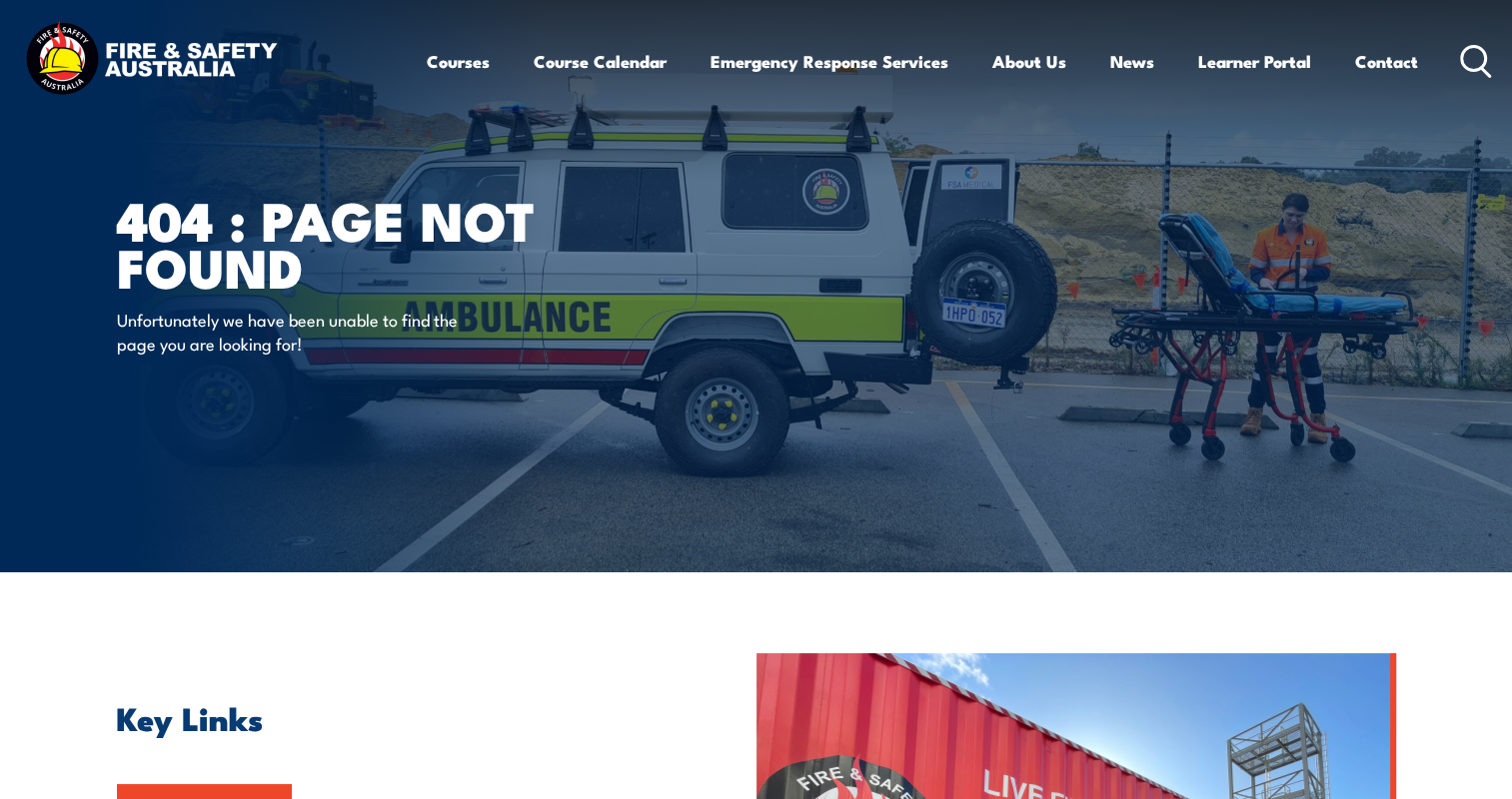 click on "Courses" at bounding box center [458, 61] 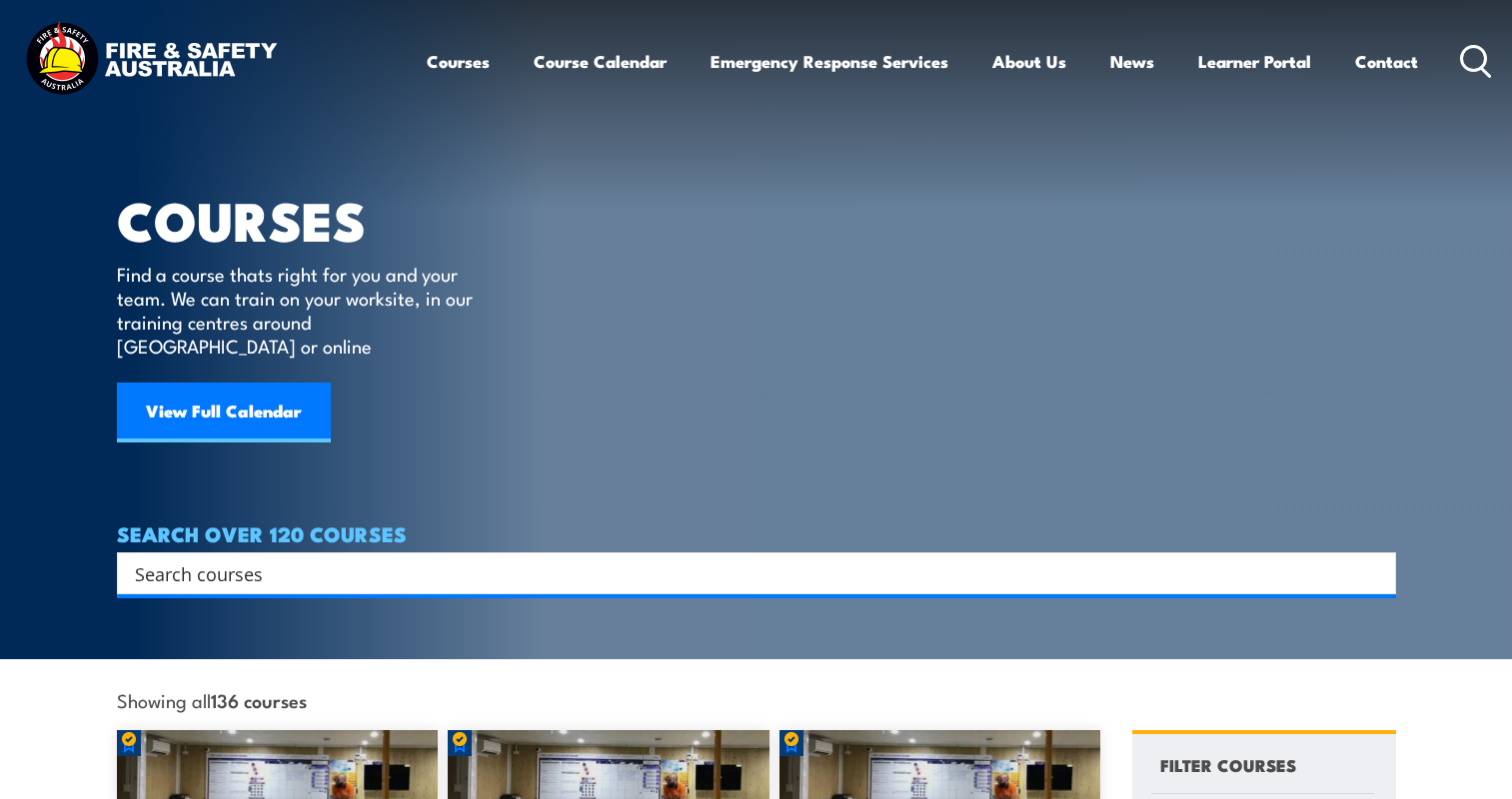 scroll, scrollTop: 0, scrollLeft: 0, axis: both 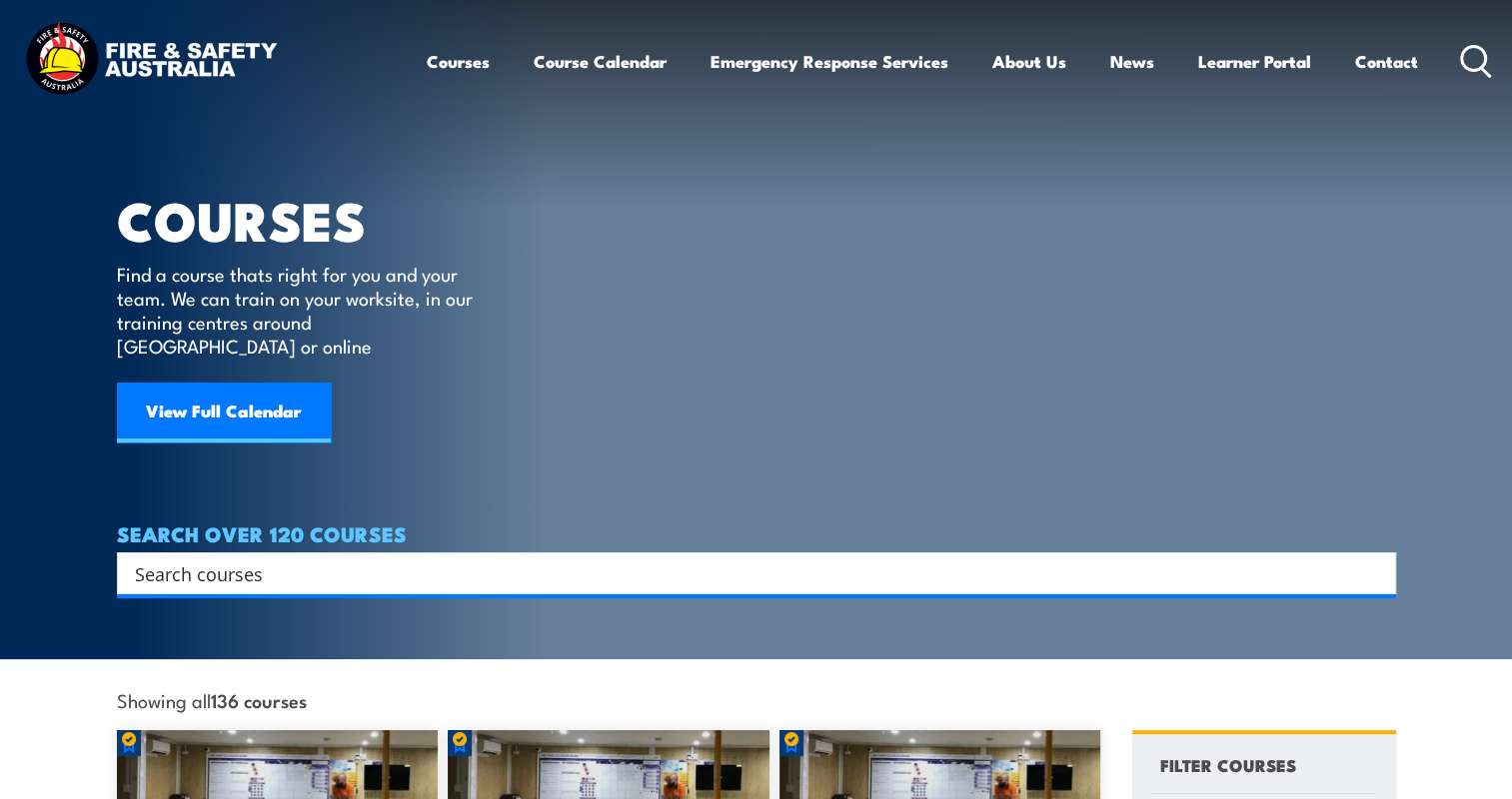click on "Courses" at bounding box center [458, 61] 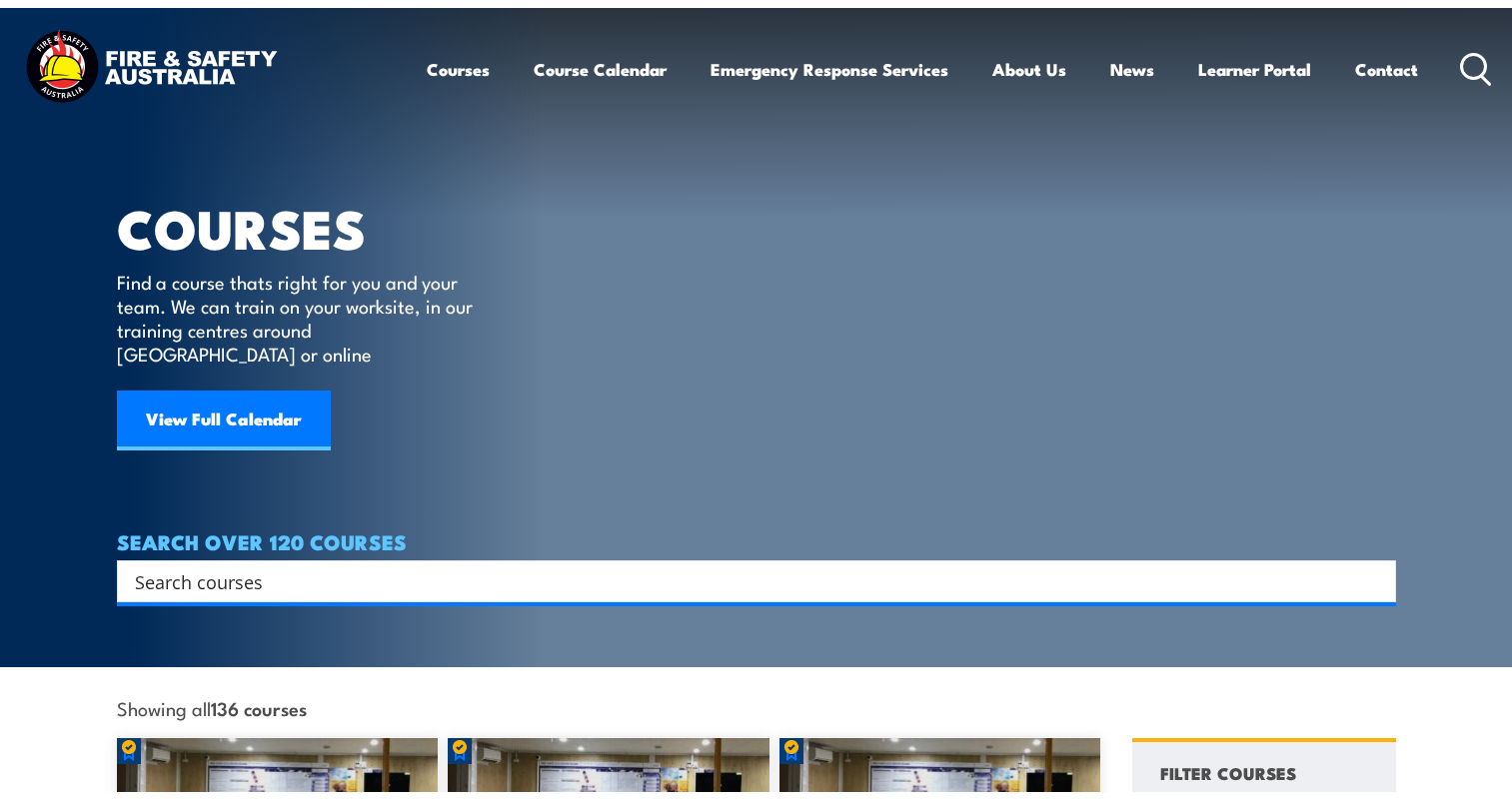 scroll, scrollTop: 0, scrollLeft: 0, axis: both 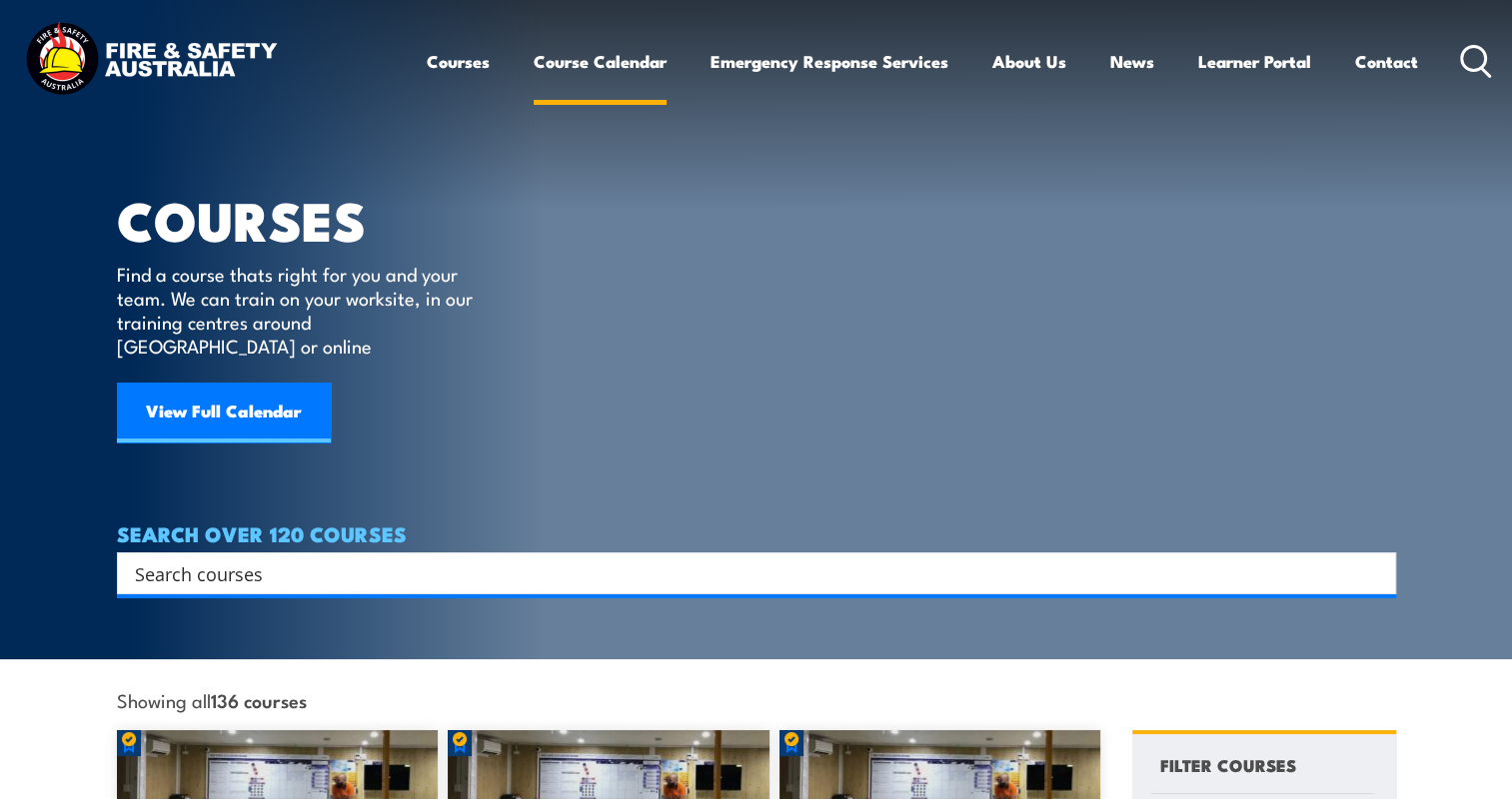 click on "Course Calendar" at bounding box center [600, 61] 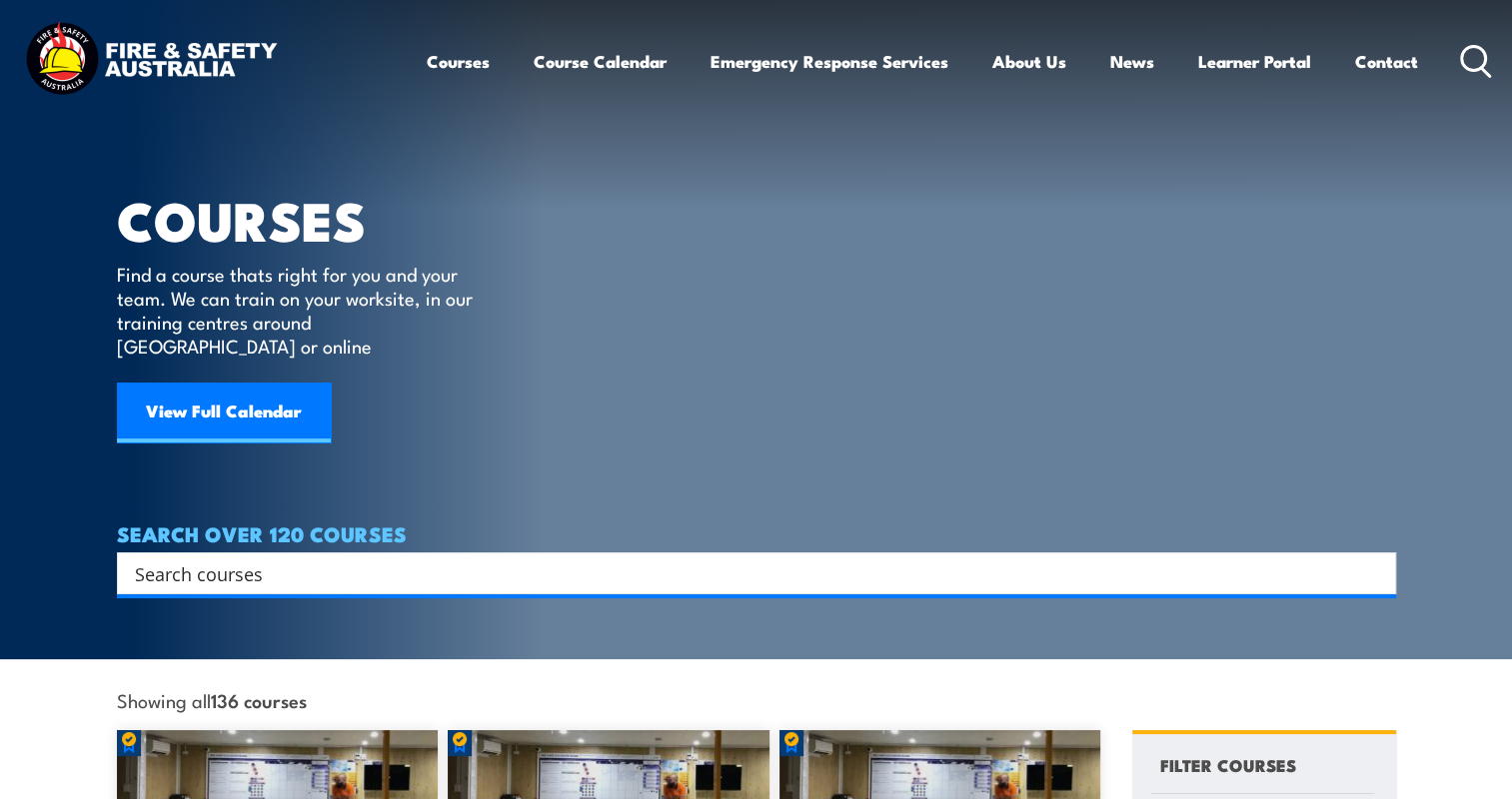 click on "Courses" at bounding box center [458, 61] 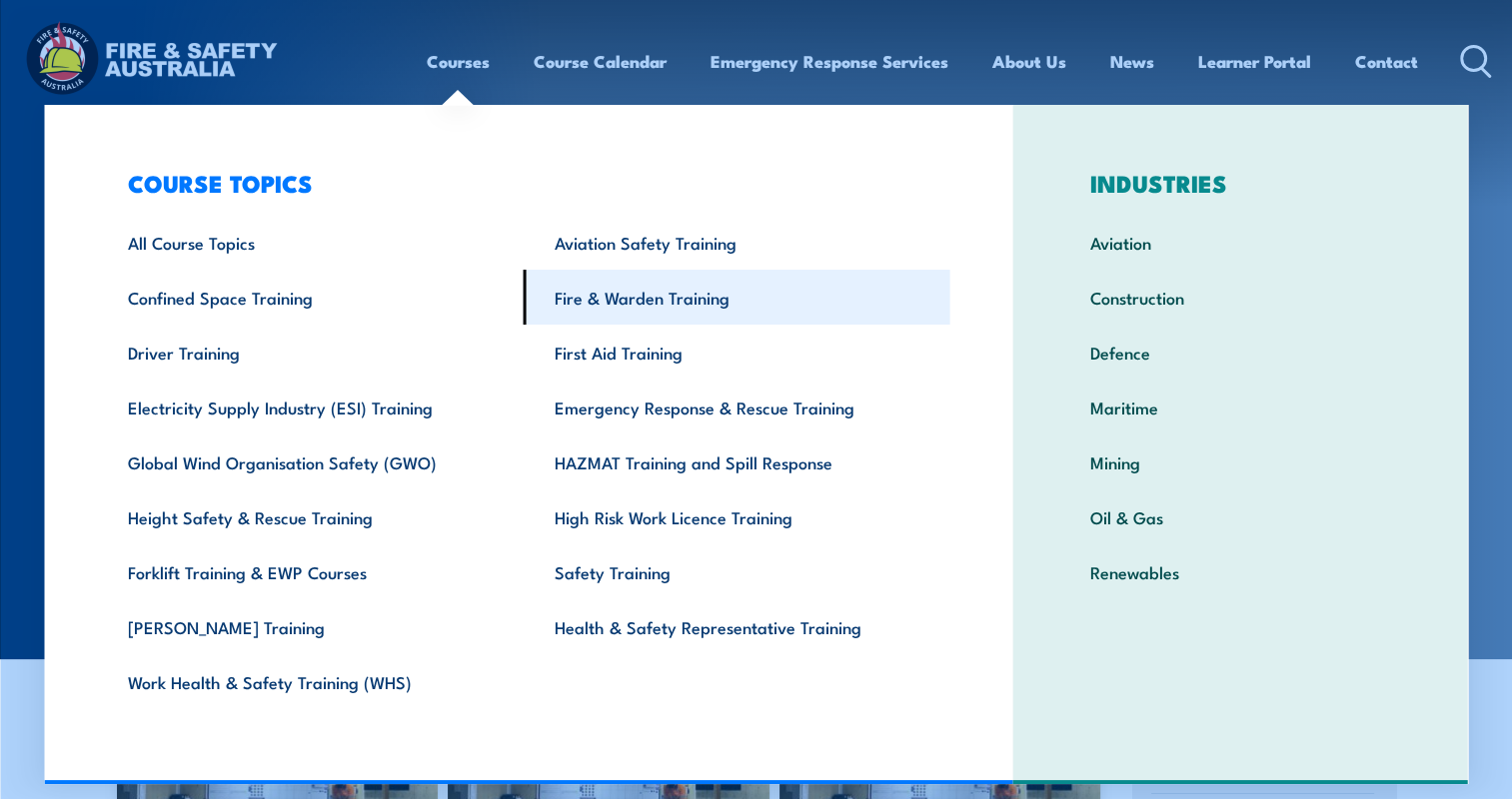click on "Fire & Warden Training" at bounding box center [737, 297] 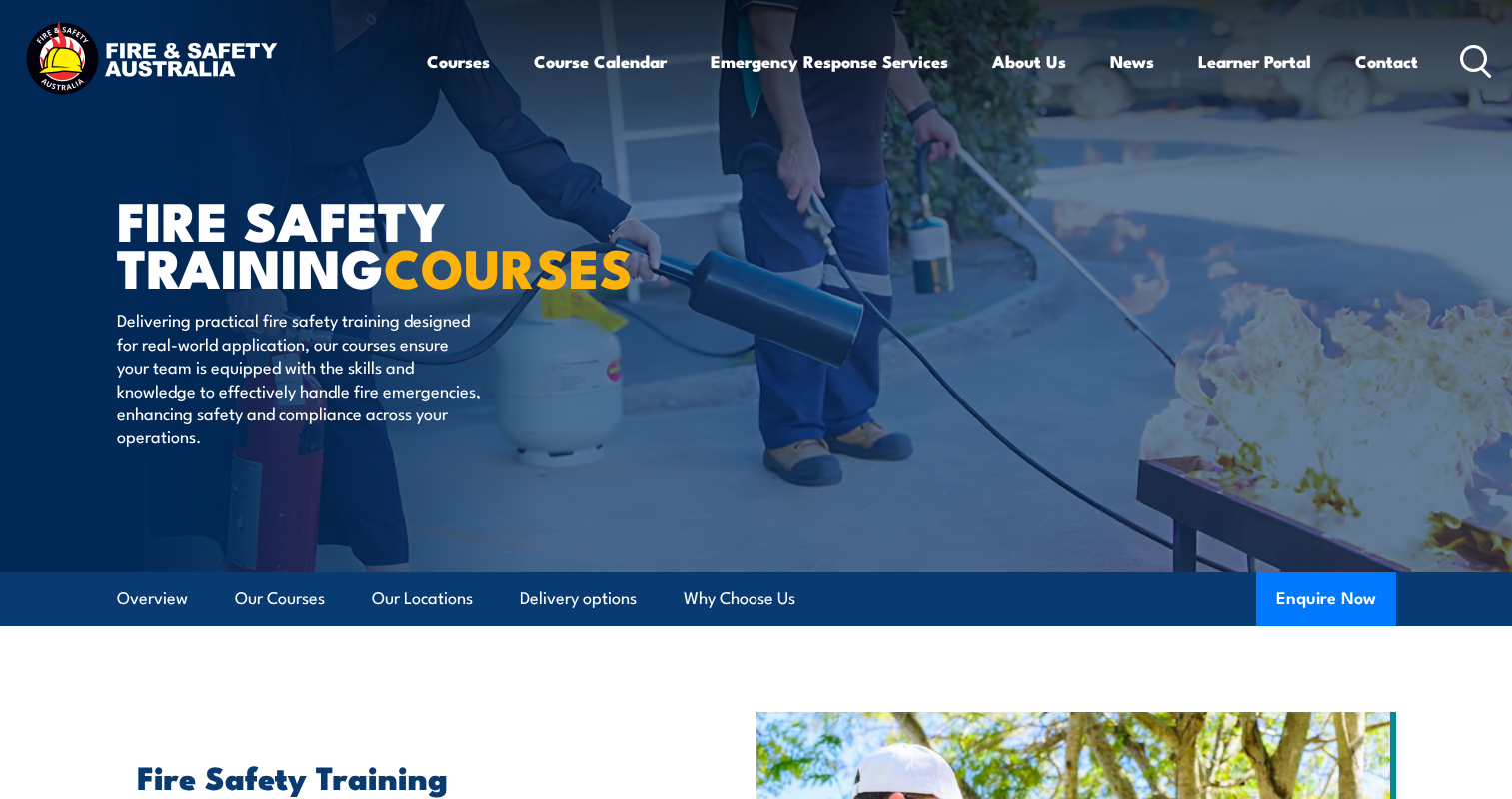 scroll, scrollTop: 0, scrollLeft: 0, axis: both 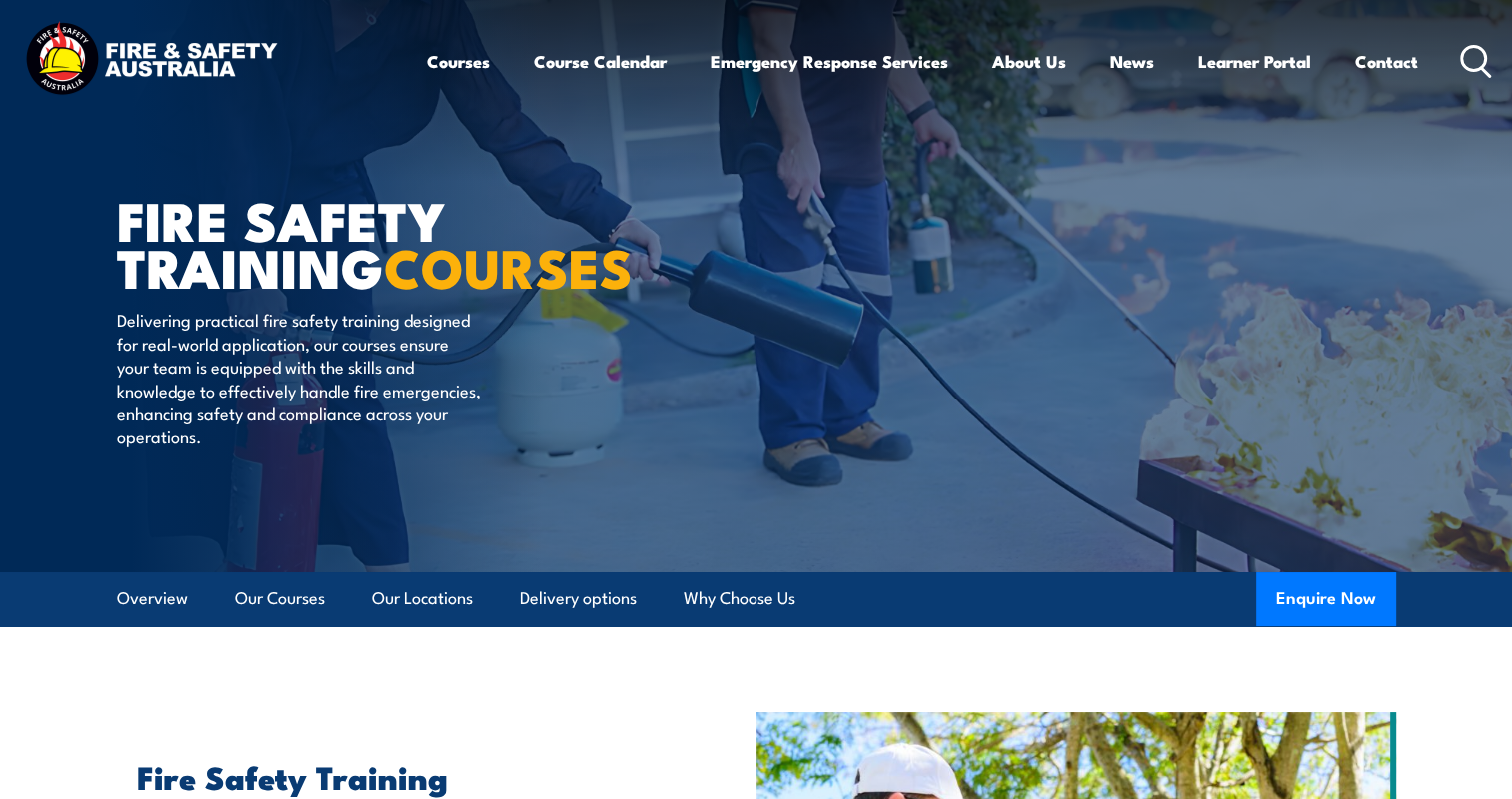 click on "Courses" at bounding box center (458, 61) 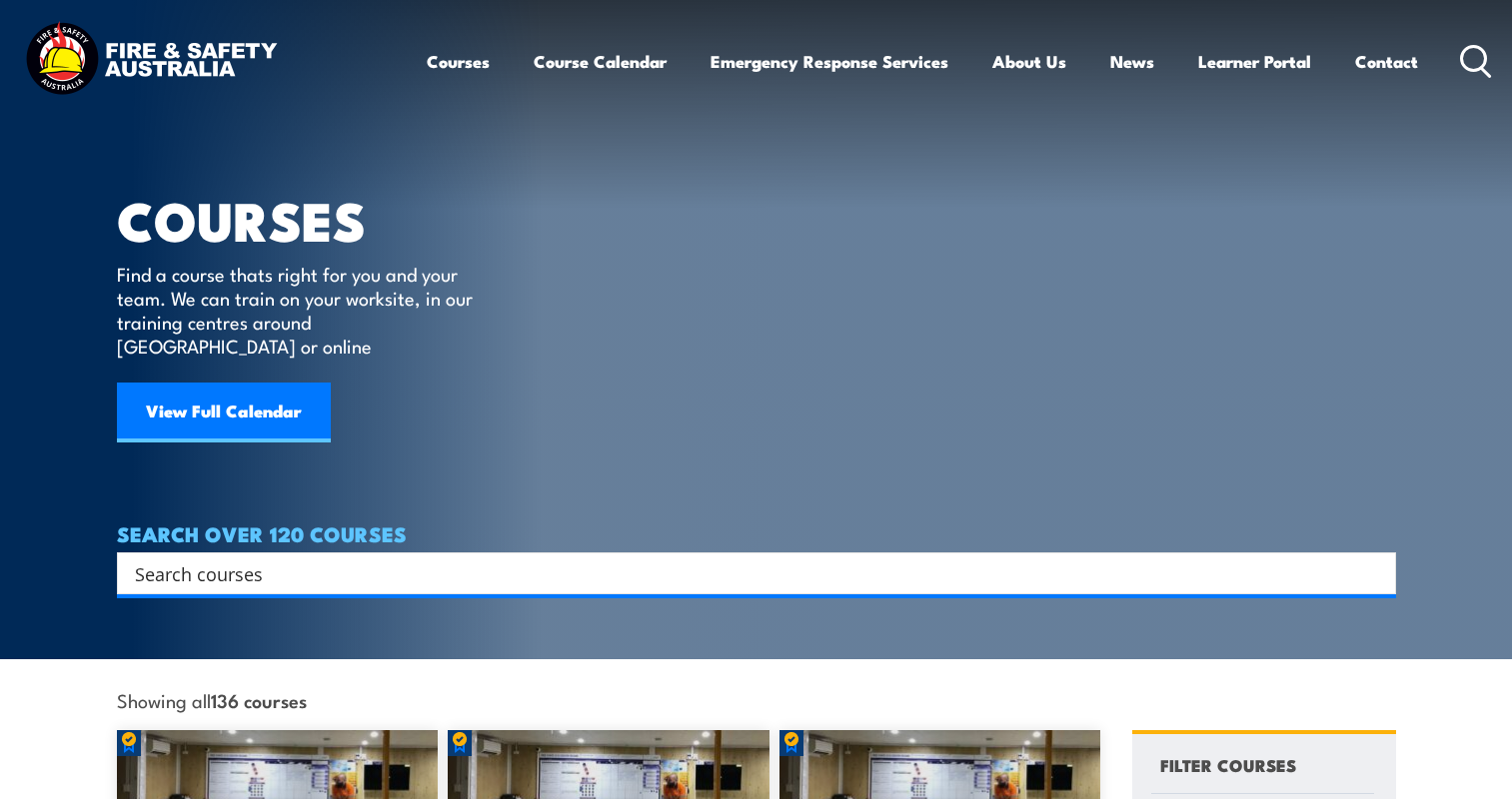 scroll, scrollTop: 0, scrollLeft: 0, axis: both 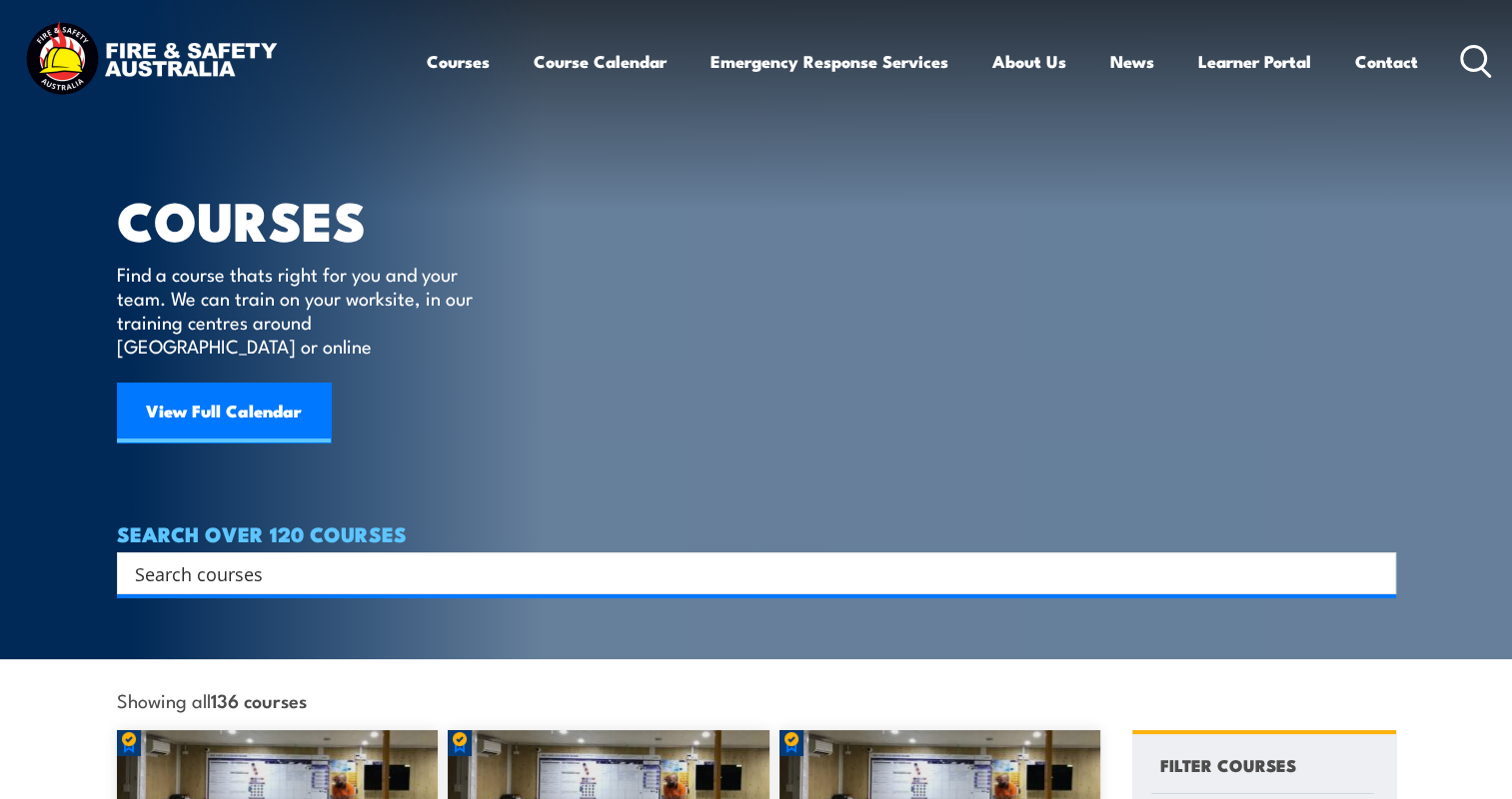 click on "Courses" at bounding box center [458, 61] 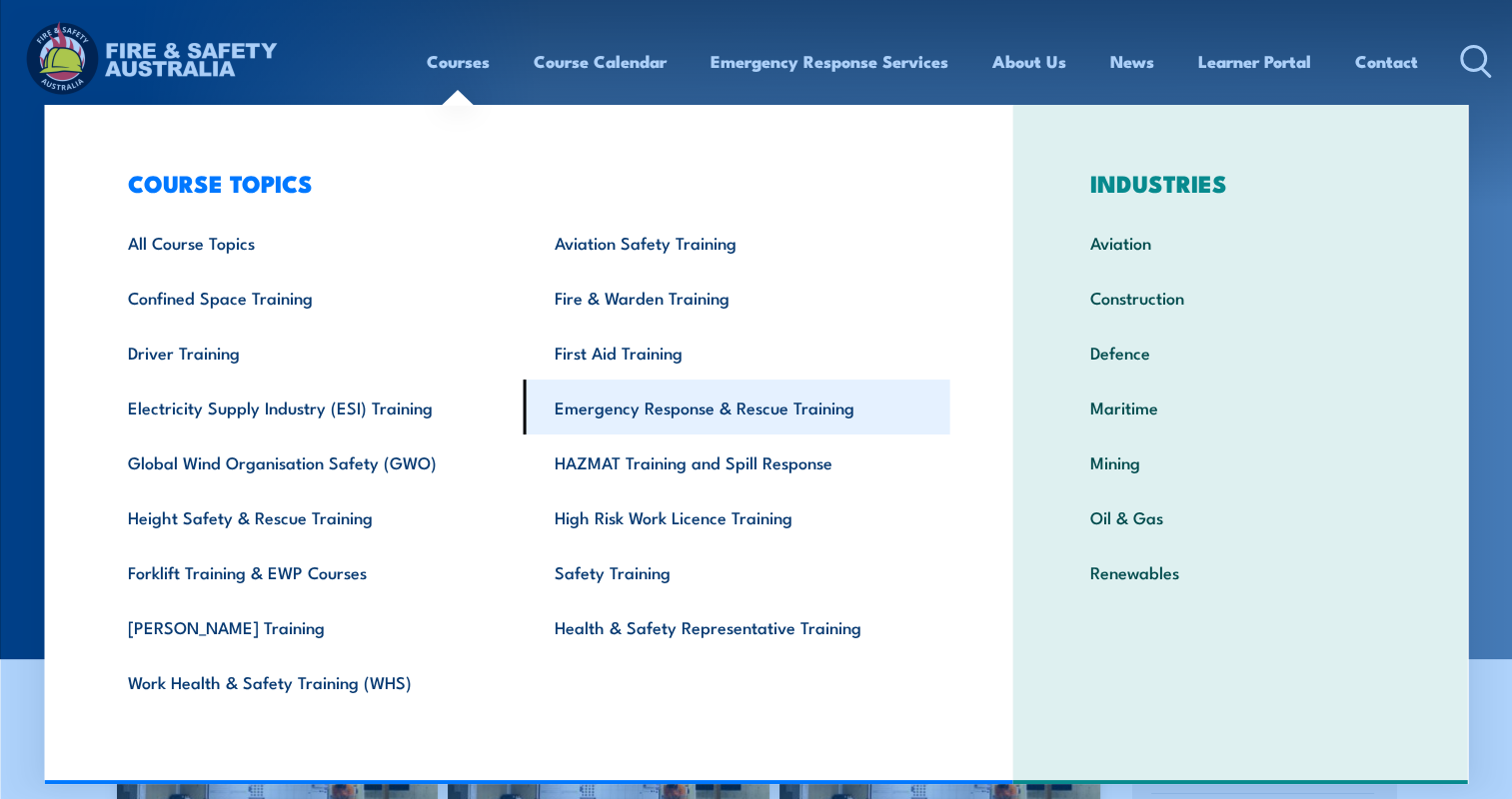 click on "Emergency Response & Rescue Training" at bounding box center (737, 406) 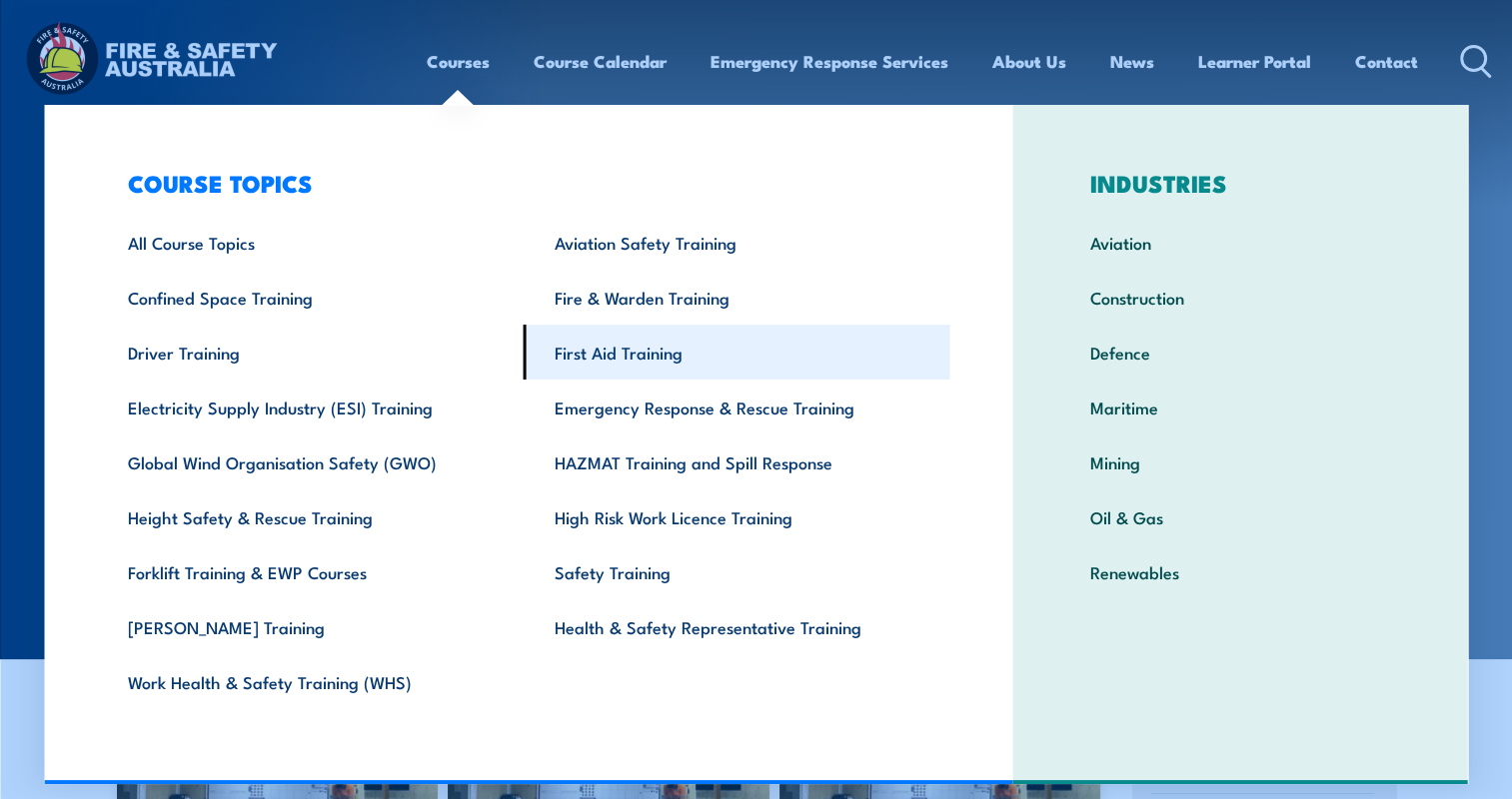 click on "First Aid Training" at bounding box center [737, 352] 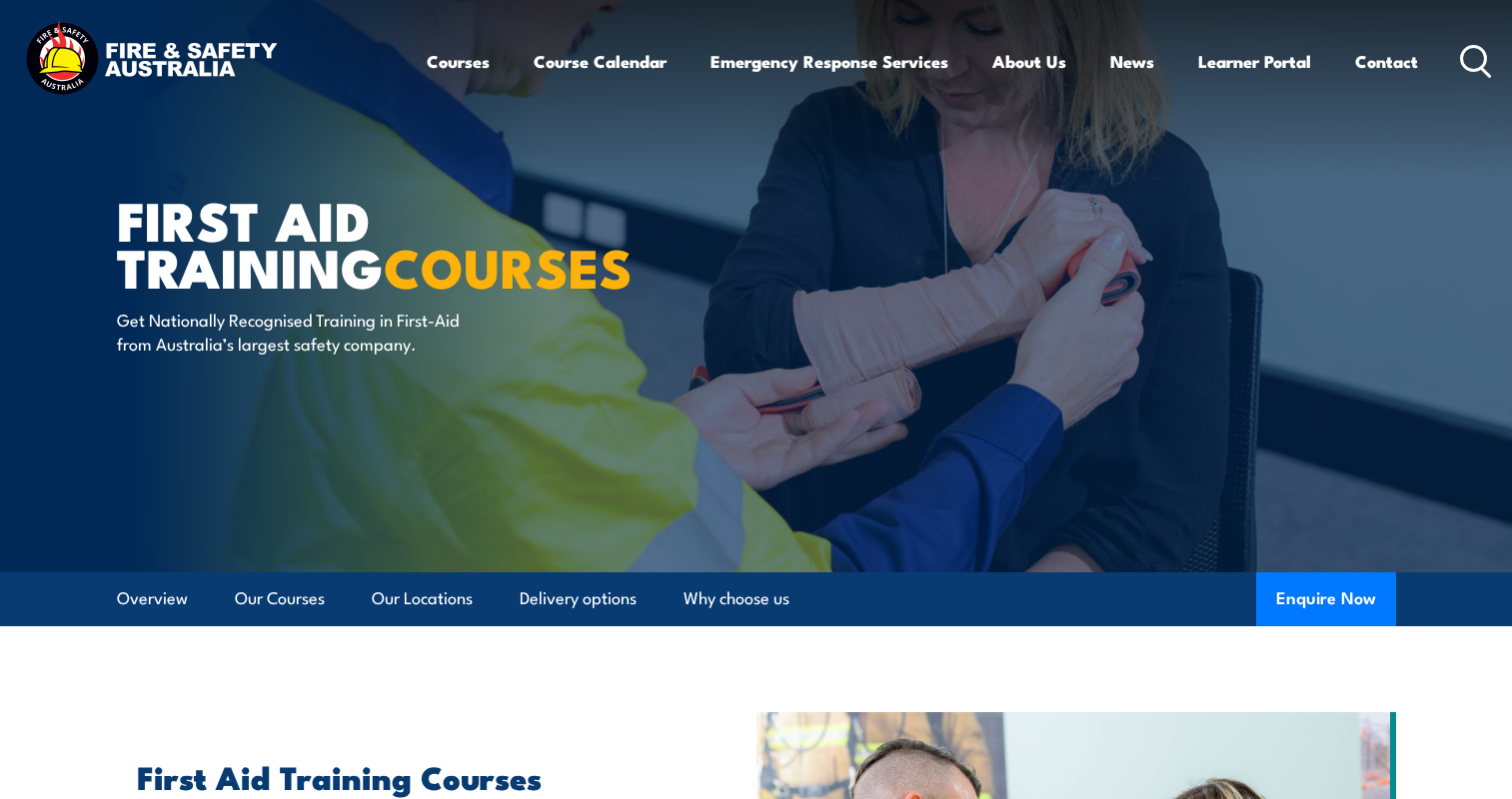 scroll, scrollTop: 0, scrollLeft: 0, axis: both 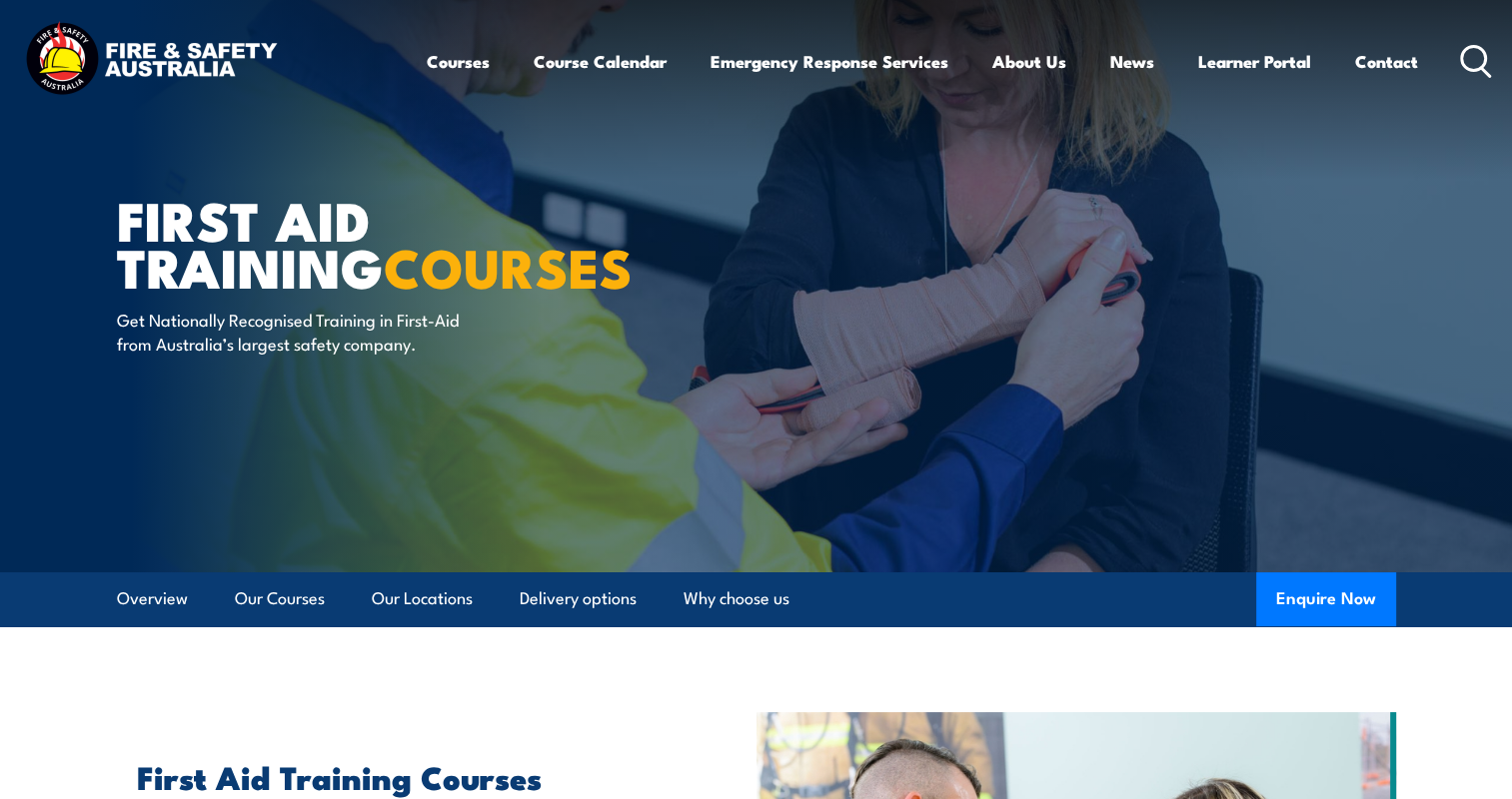 click 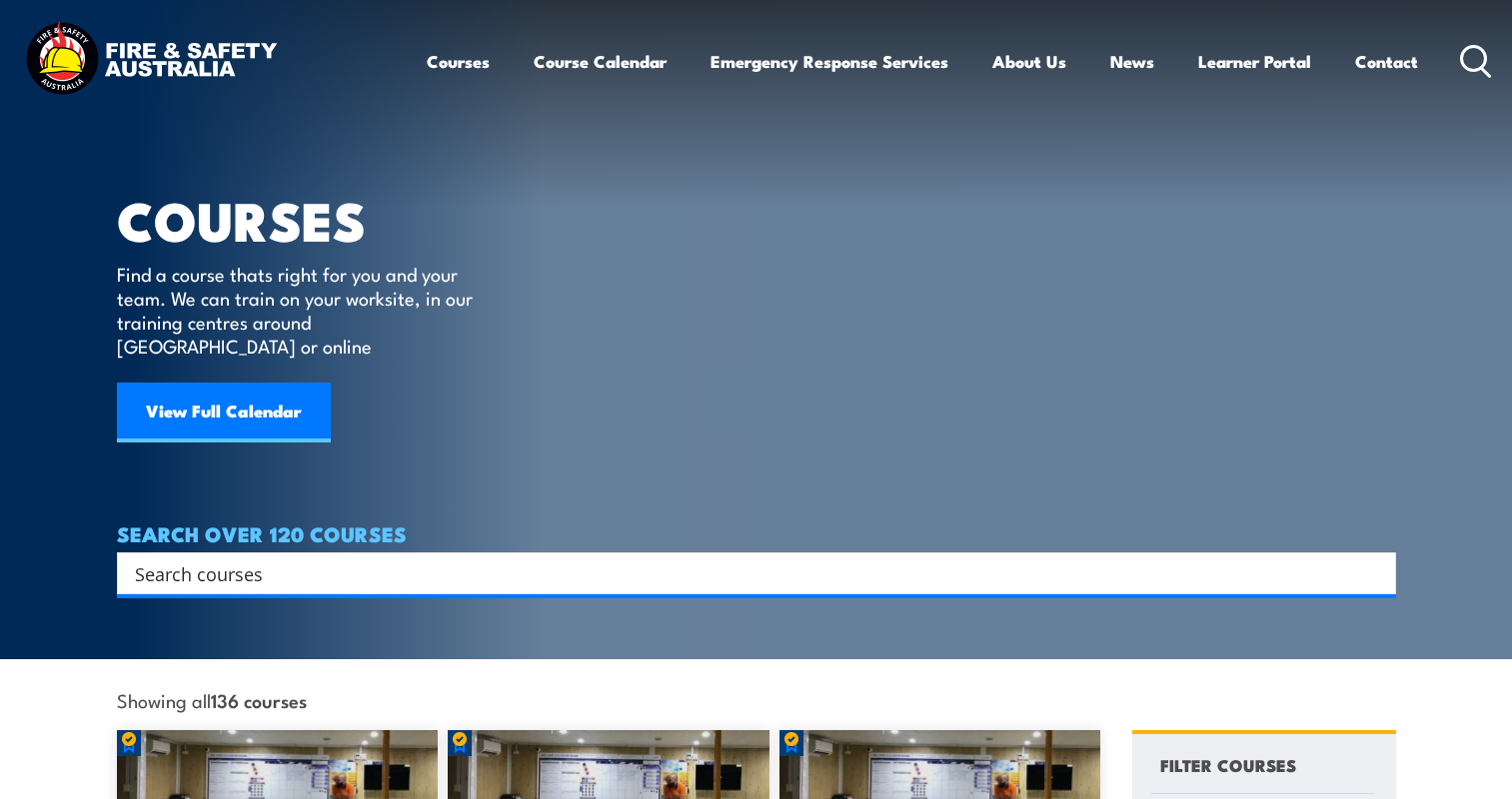 scroll, scrollTop: 0, scrollLeft: 0, axis: both 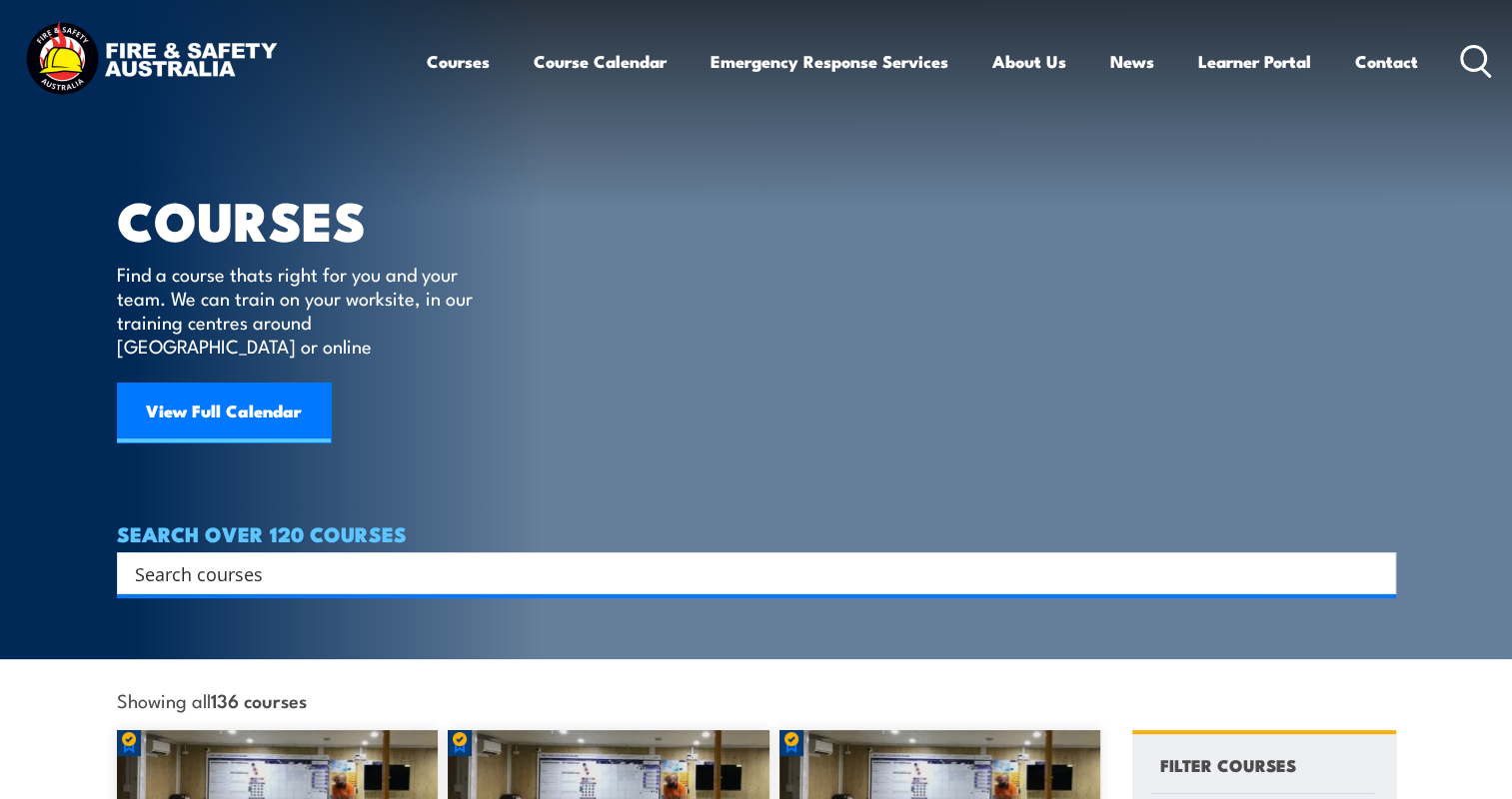click at bounding box center (744, 573) 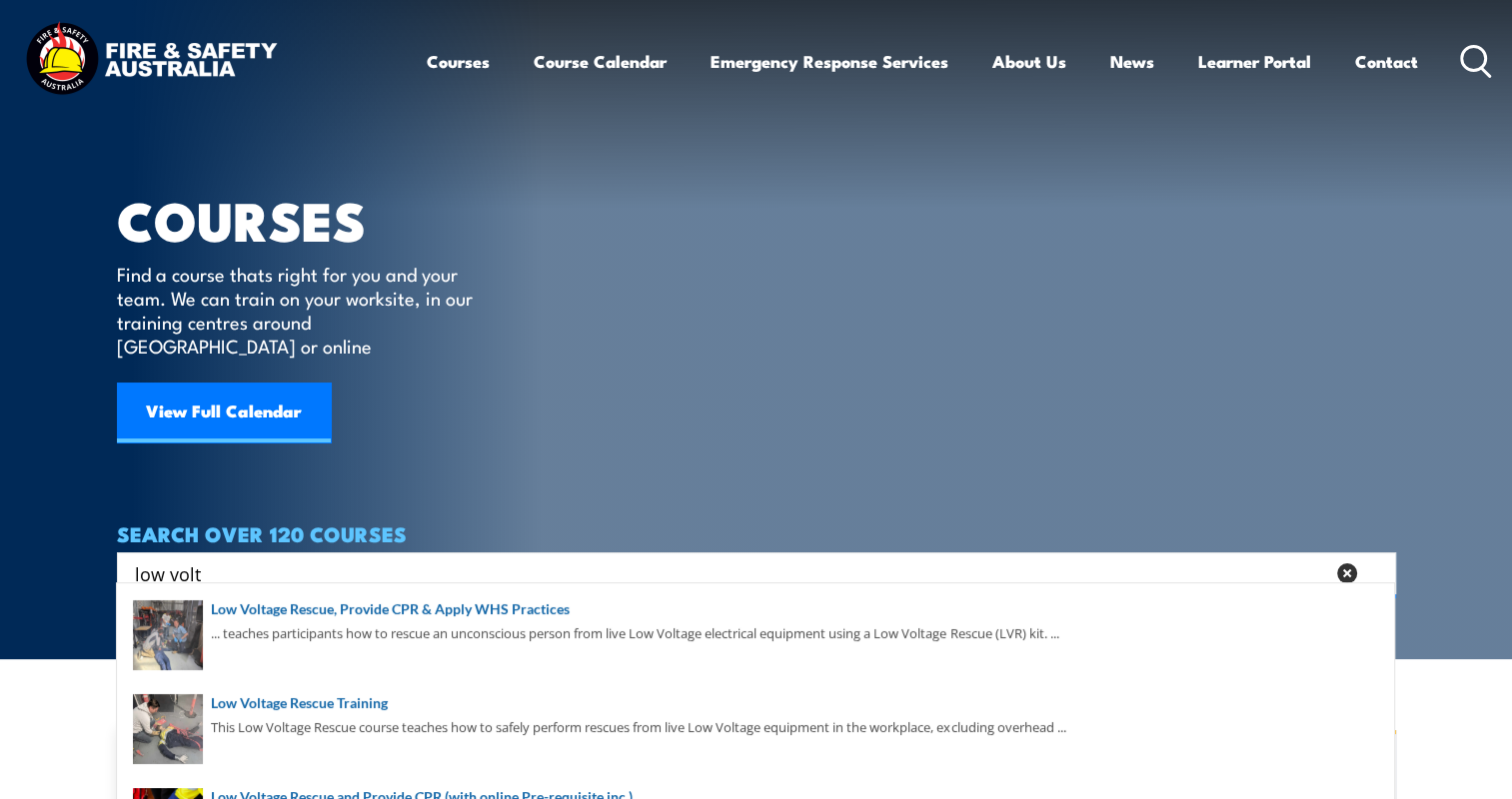 type on "low volt" 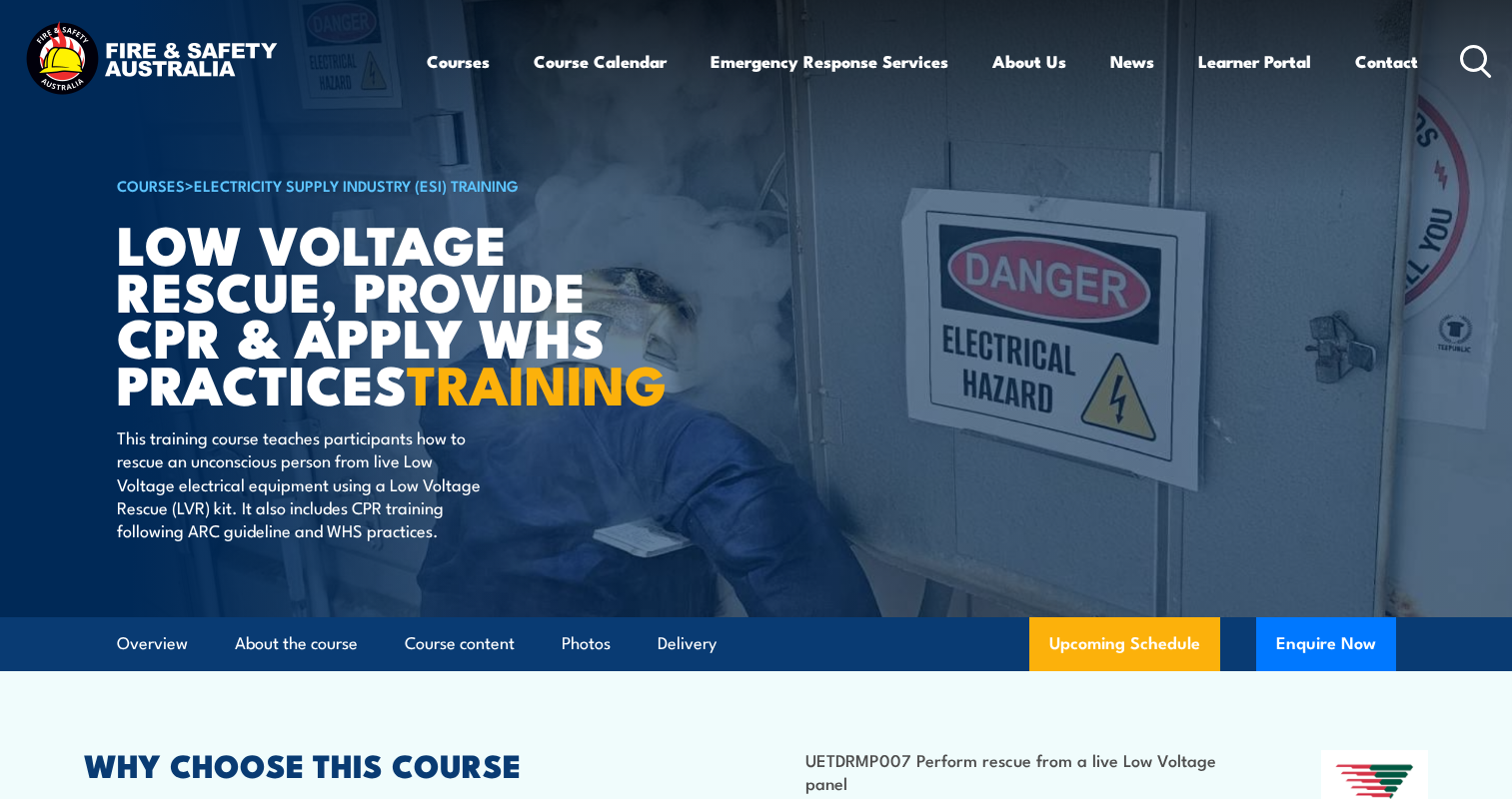 scroll, scrollTop: 0, scrollLeft: 0, axis: both 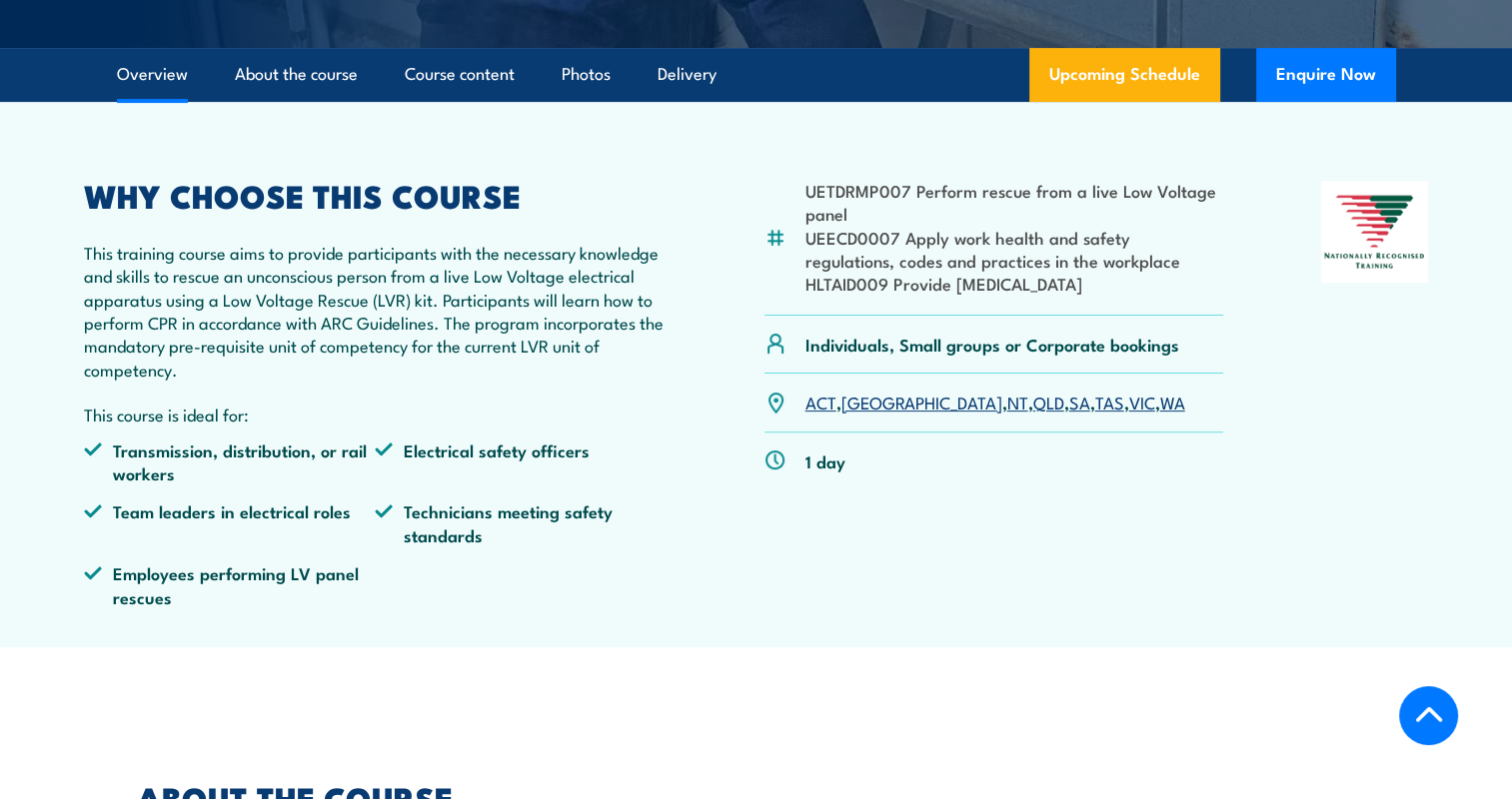 click on "SA" at bounding box center (1079, 401) 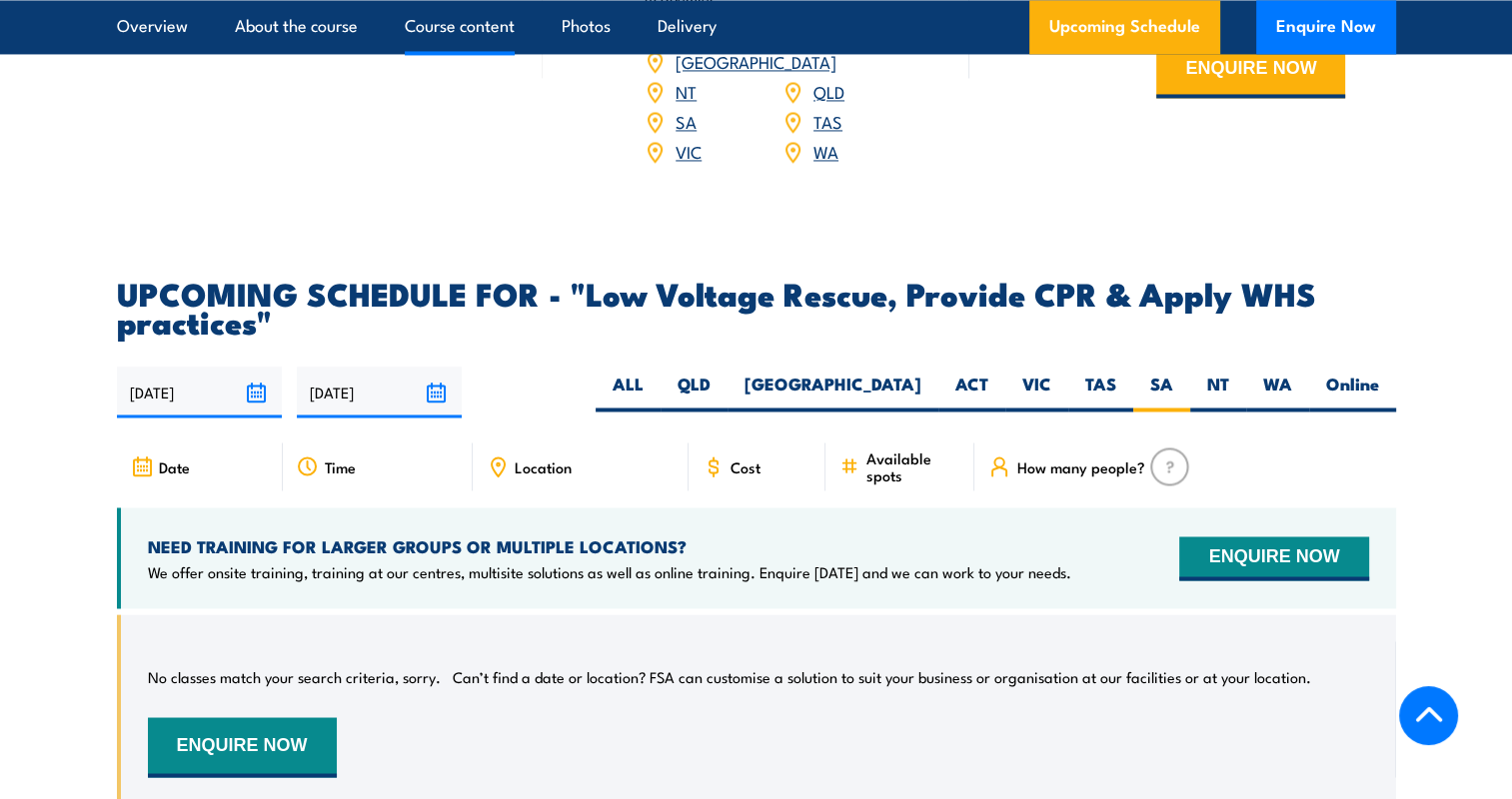 scroll, scrollTop: 0, scrollLeft: 0, axis: both 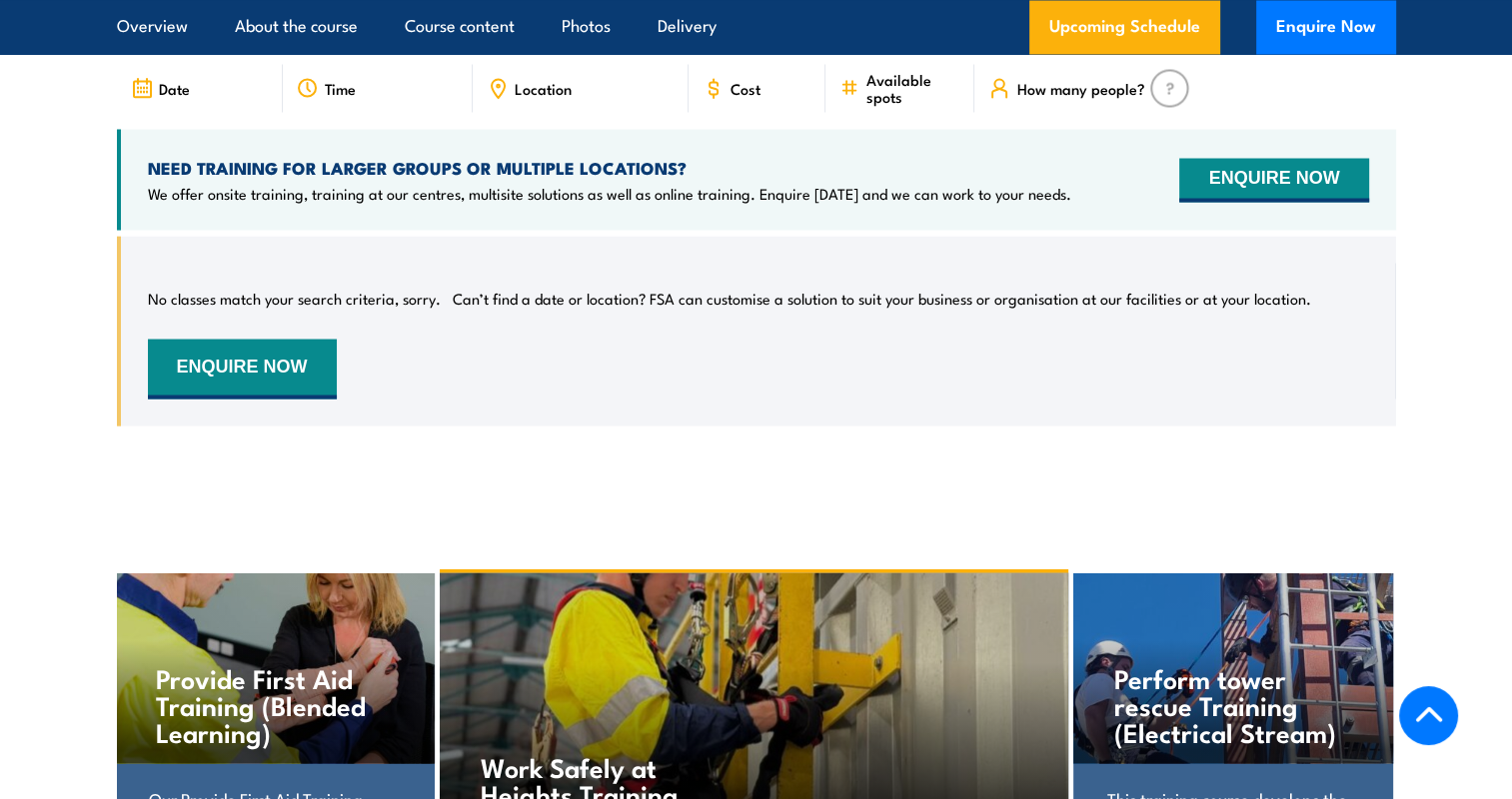click on "Work Safely at Heights Training" at bounding box center [754, 698] 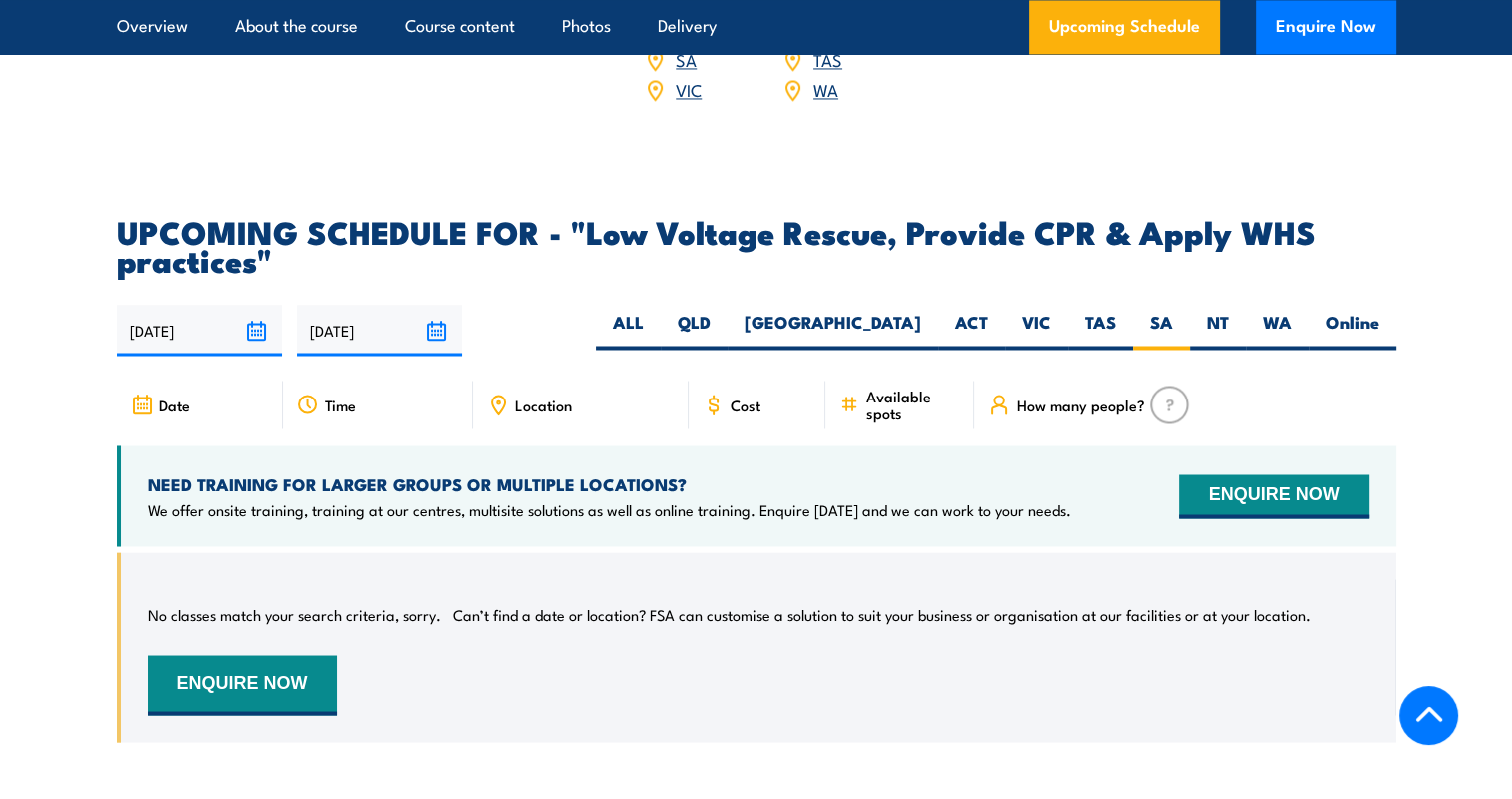 scroll, scrollTop: 3330, scrollLeft: 0, axis: vertical 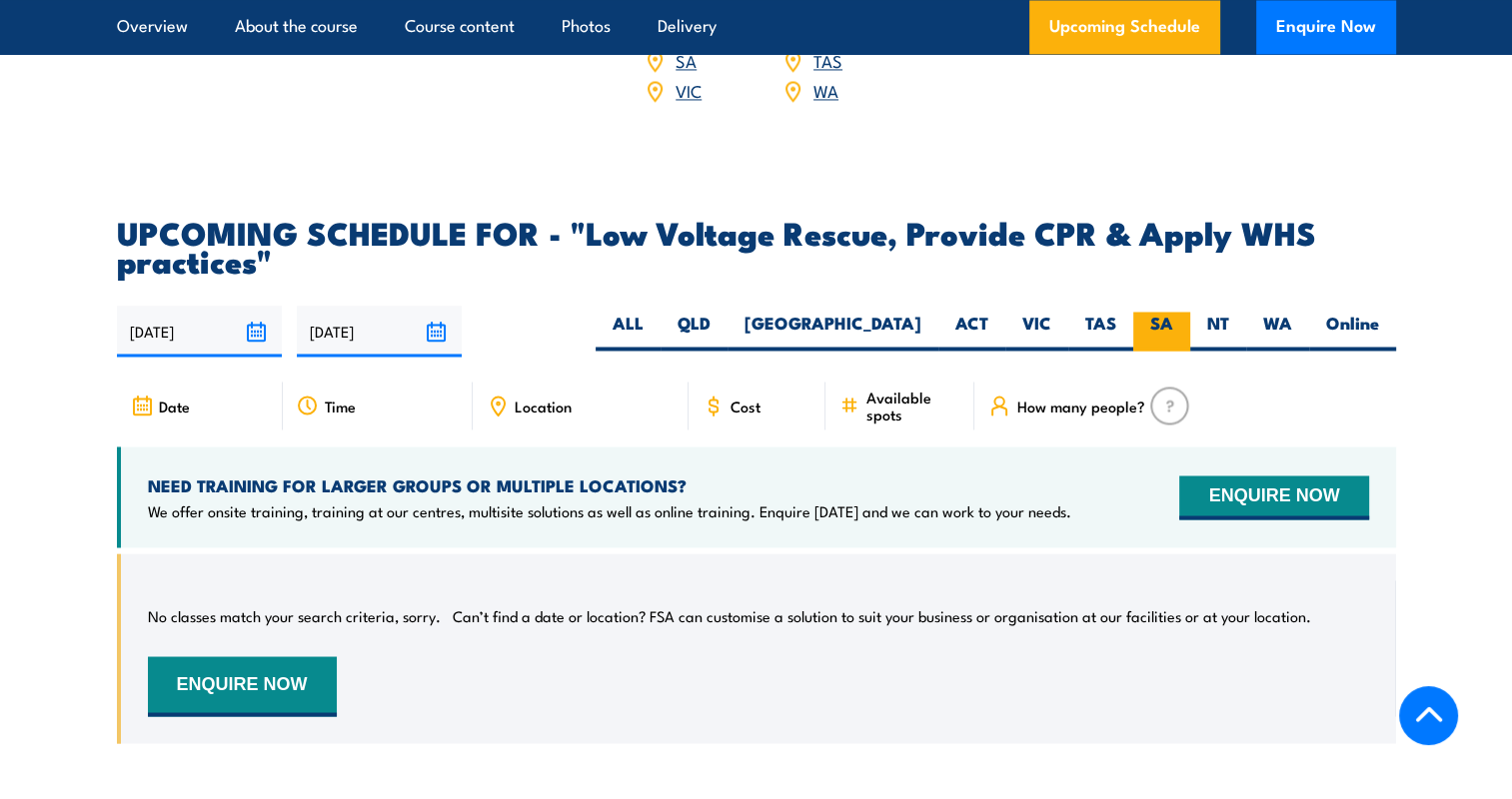 click on "SA" at bounding box center (1161, 331) 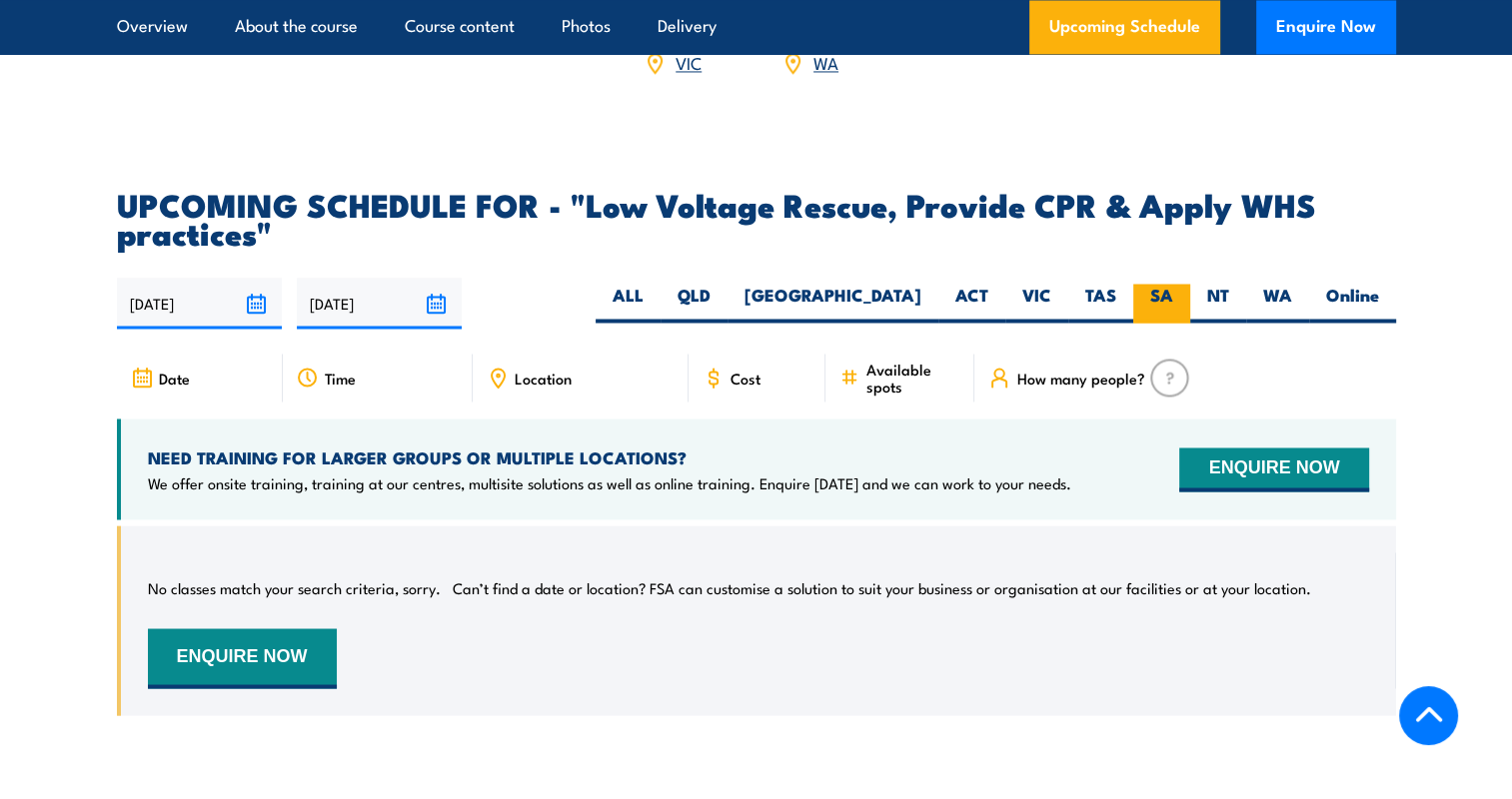 scroll, scrollTop: 3357, scrollLeft: 0, axis: vertical 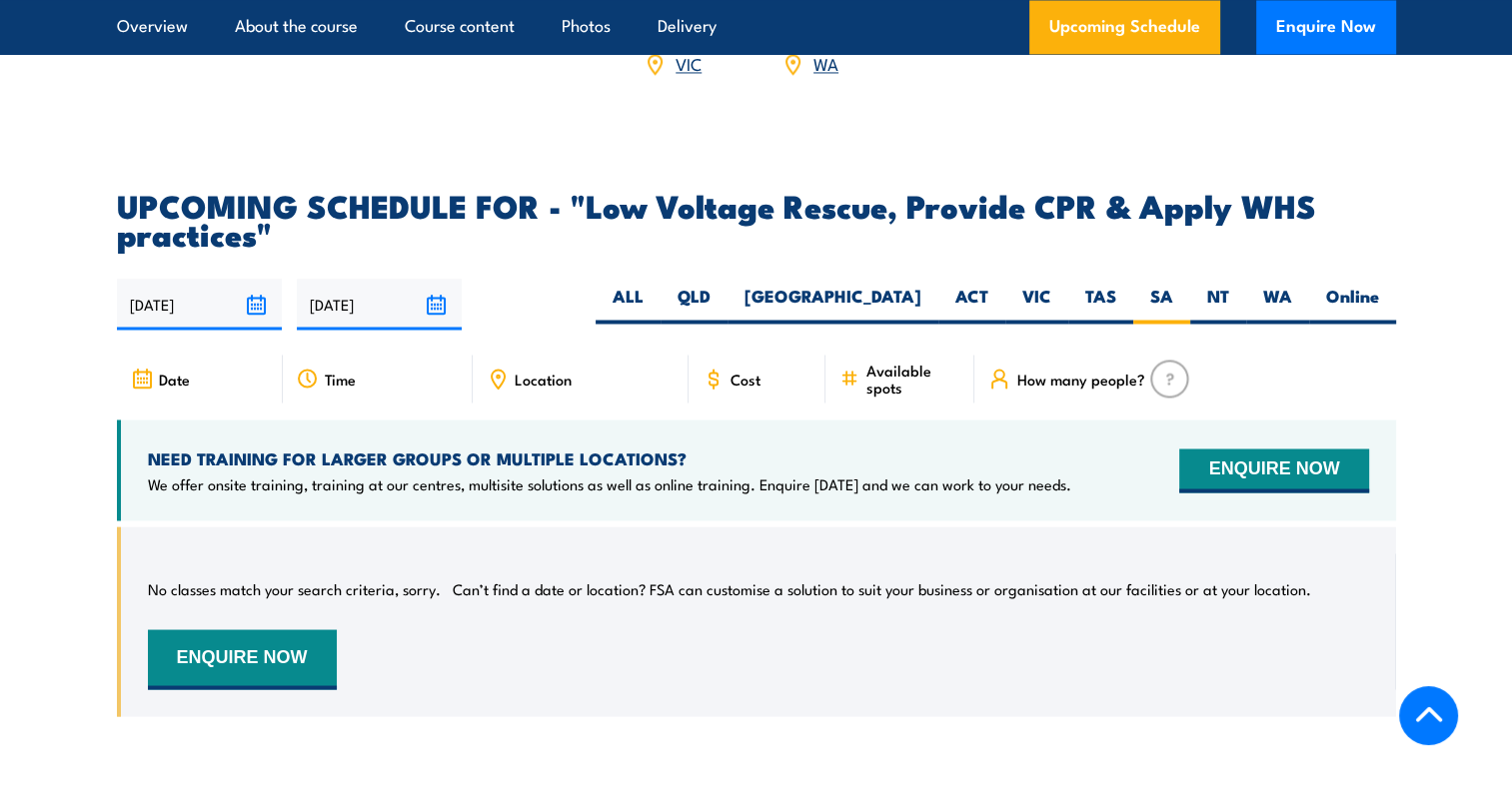 click on "Courses
Course Calendar
Emergency Response Services
Services Overview
Emergency Response Solutions
Paramedic & Medical Solutions
Industrial Security Solutions
Emergency Response Vehicles
Safety Advisers
About Us
About FSA
Our promise
Careers
News
Learner Portal
Contact
Home
Course Finder
All Courses
Aviation Safety Training Courses
Confined Space Courses
Electricity Supply Industry (ESI) Courses
Emergency Response Training & Rescue Courses
Fire Safety Training Courses
First Aid Training Courses
Global Wind Organisation (GWO) Courses
HAZMAT Courses
Health & Safety Representative Courses HSR Training
Height Safety & Rescue Courses
High Risk Work Licence Courses" at bounding box center (756, -2957) 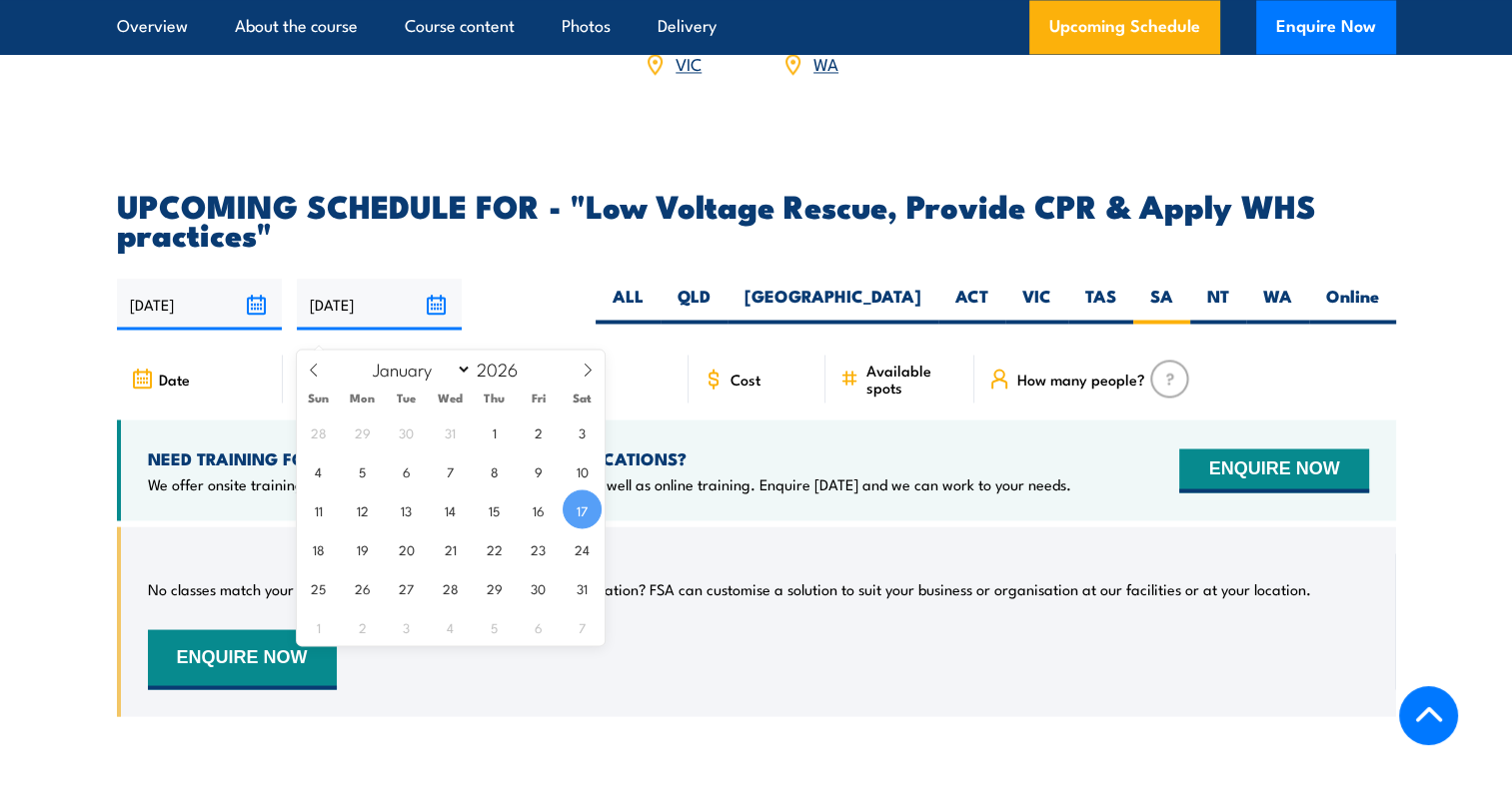 click on "UPCOMING SCHEDULE FOR - "Low Voltage Rescue, Provide CPR & Apply WHS practices"" at bounding box center (756, 219) 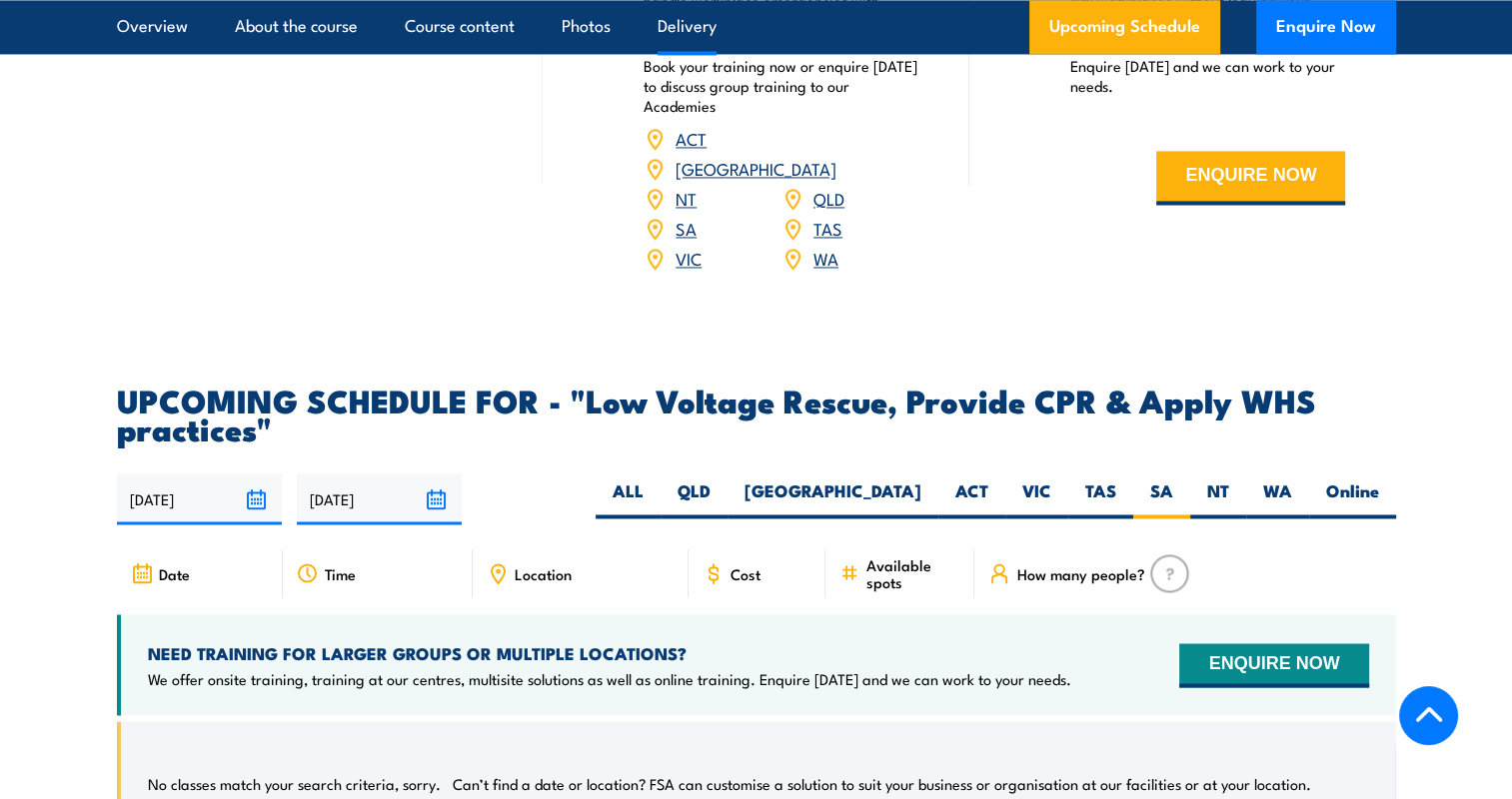 scroll, scrollTop: 3173, scrollLeft: 0, axis: vertical 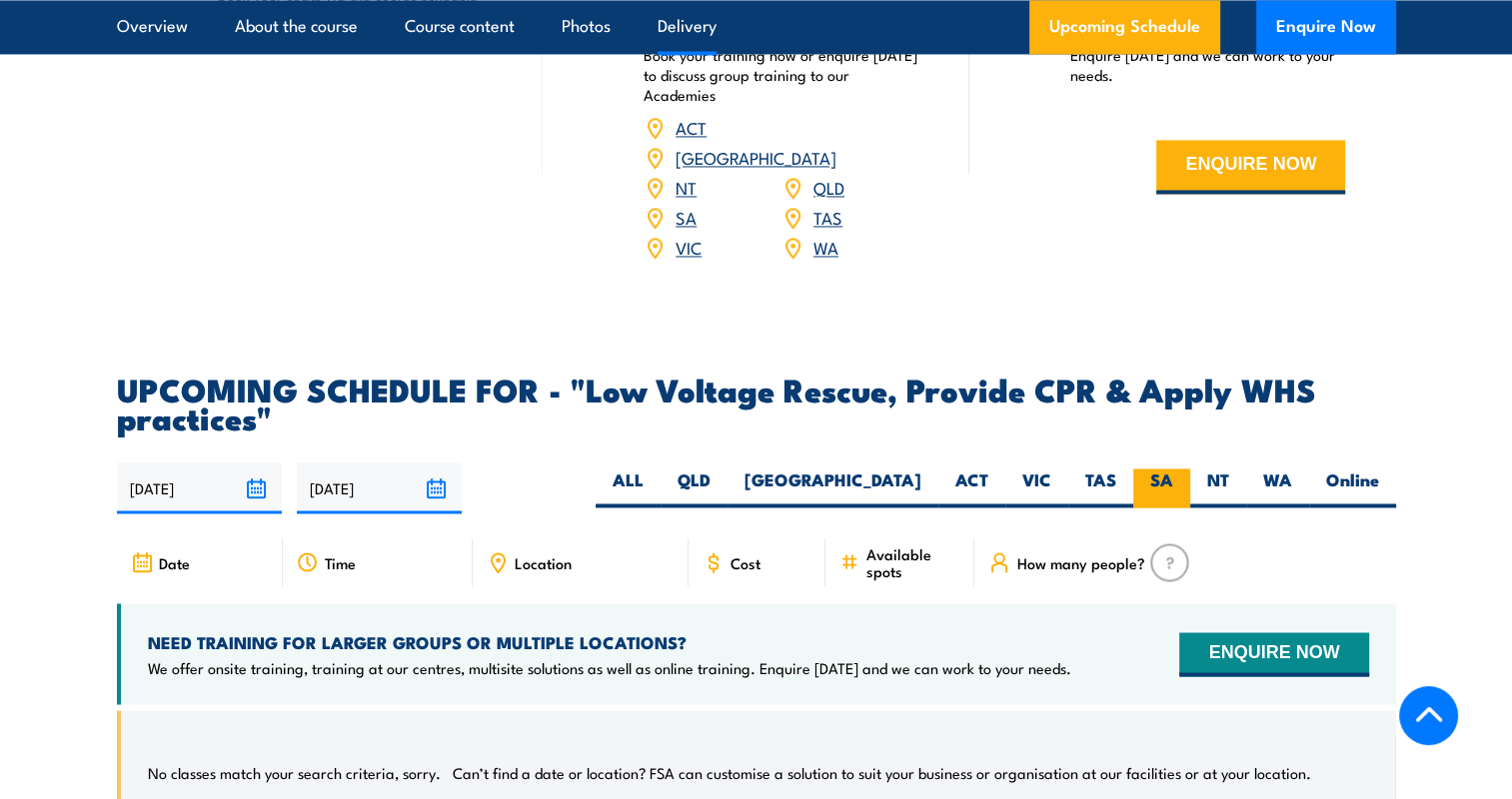 click on "SA" at bounding box center [1161, 487] 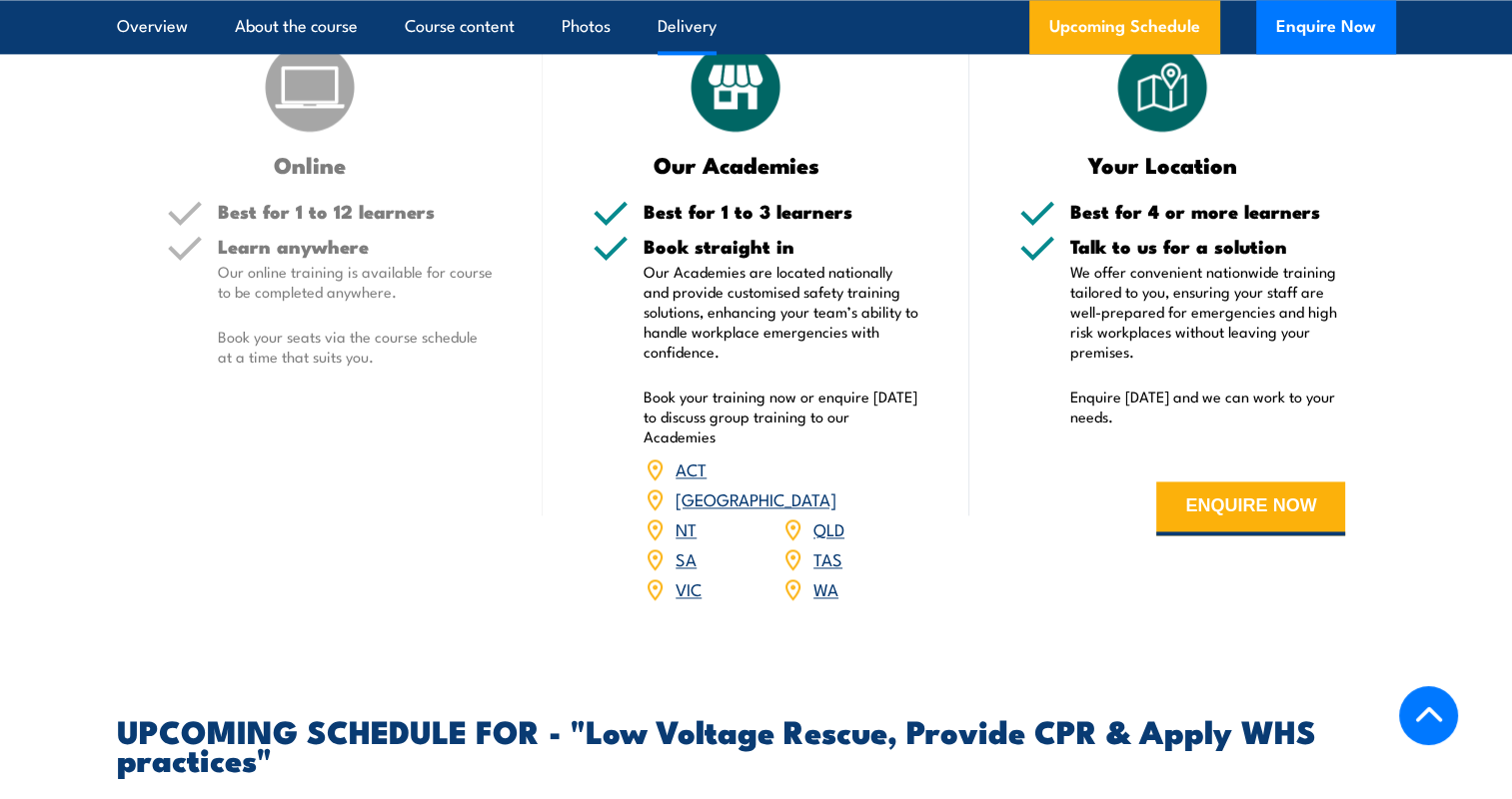 scroll, scrollTop: 2830, scrollLeft: 0, axis: vertical 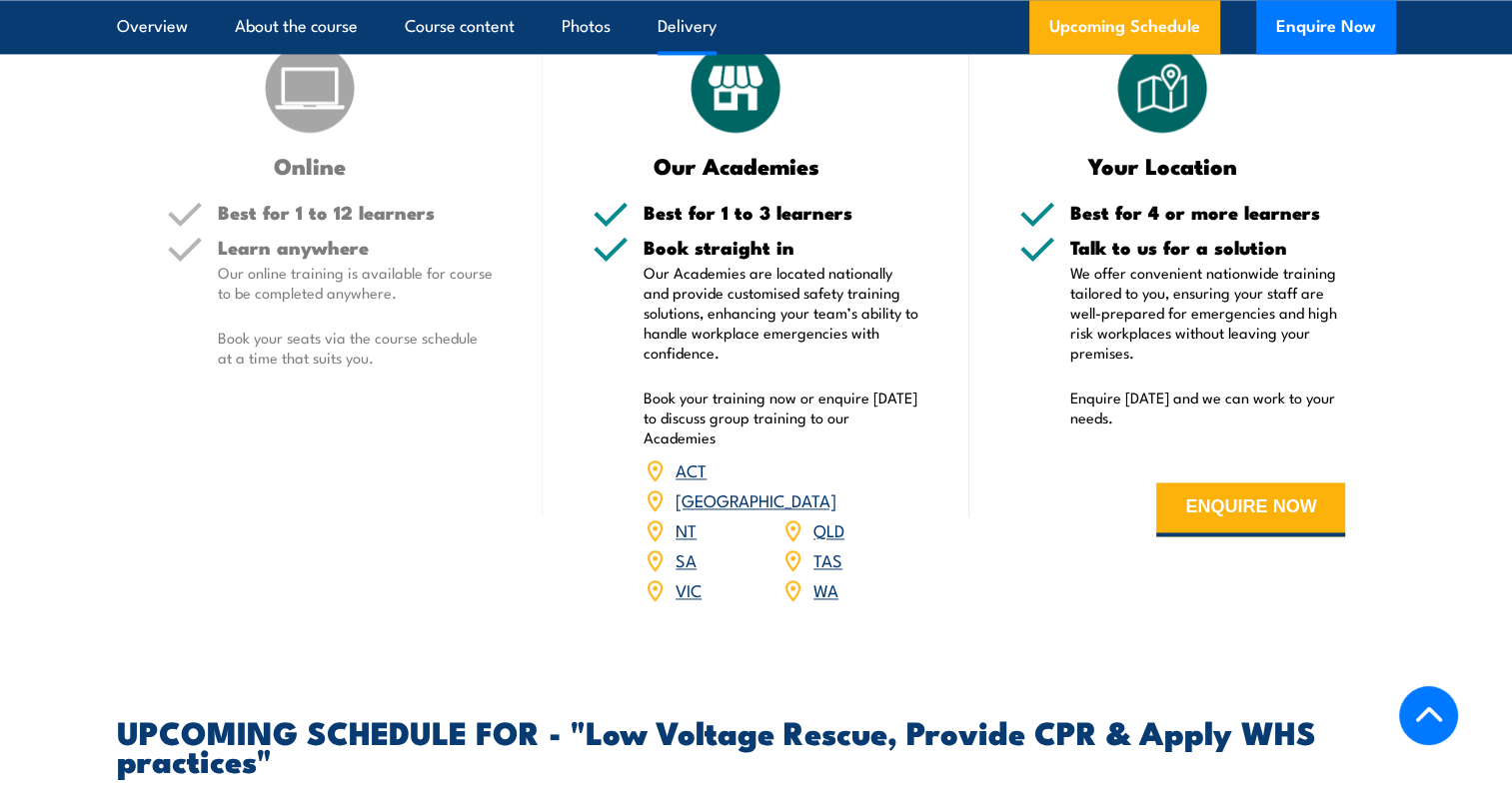 click on "SA" at bounding box center (686, 559) 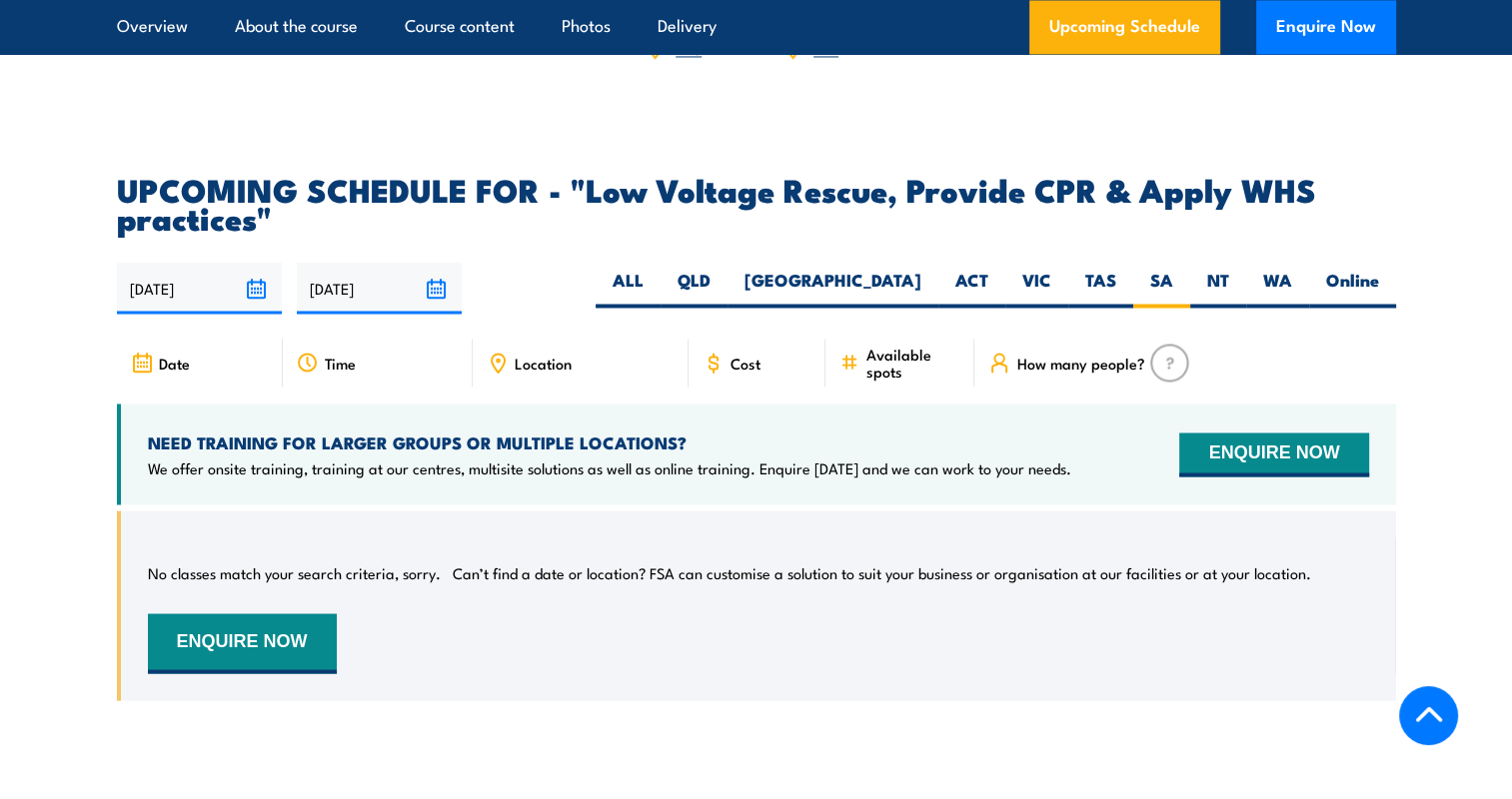 scroll, scrollTop: 3369, scrollLeft: 0, axis: vertical 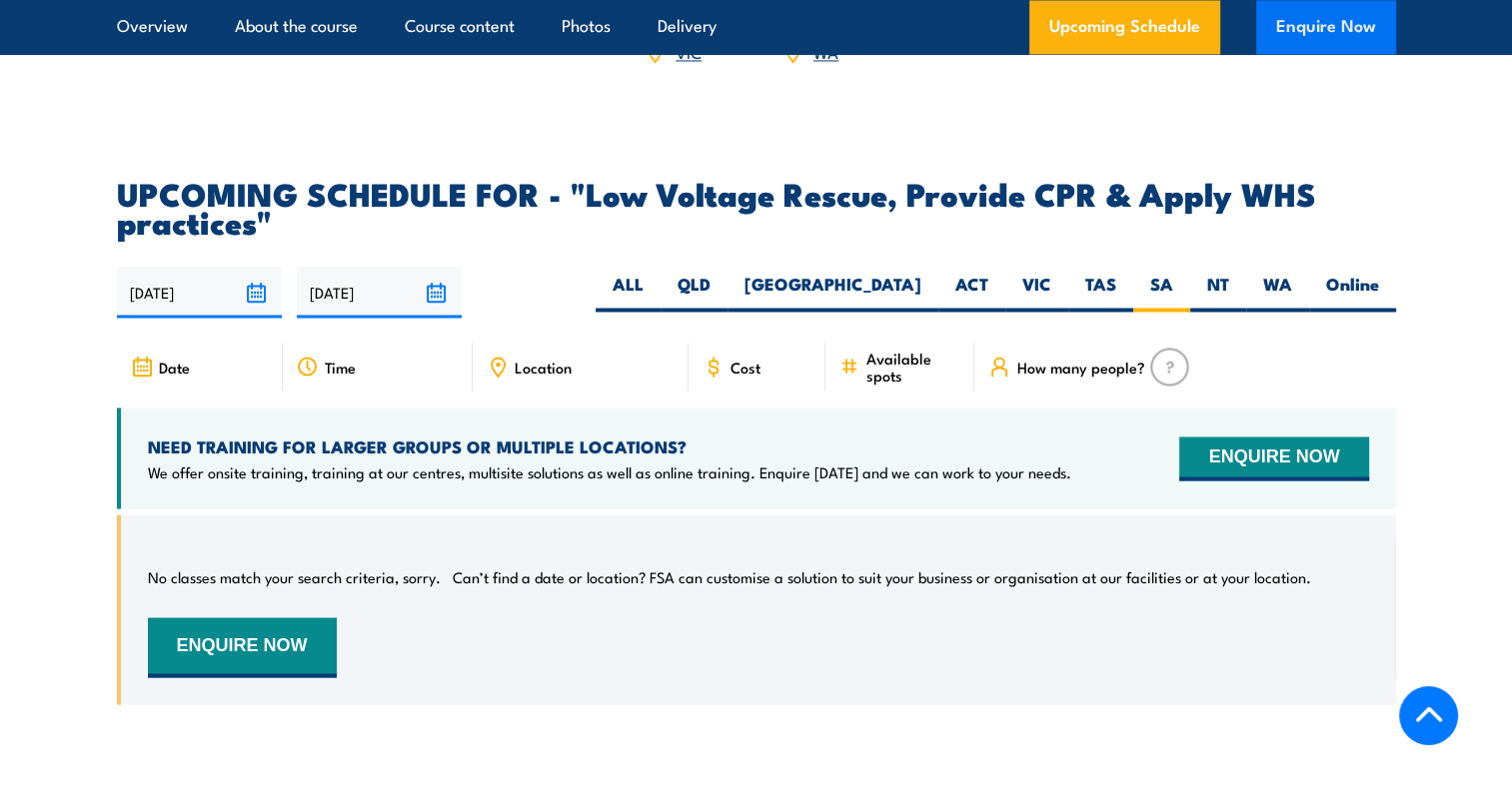 click on "Enquire Now" at bounding box center [1326, 27] 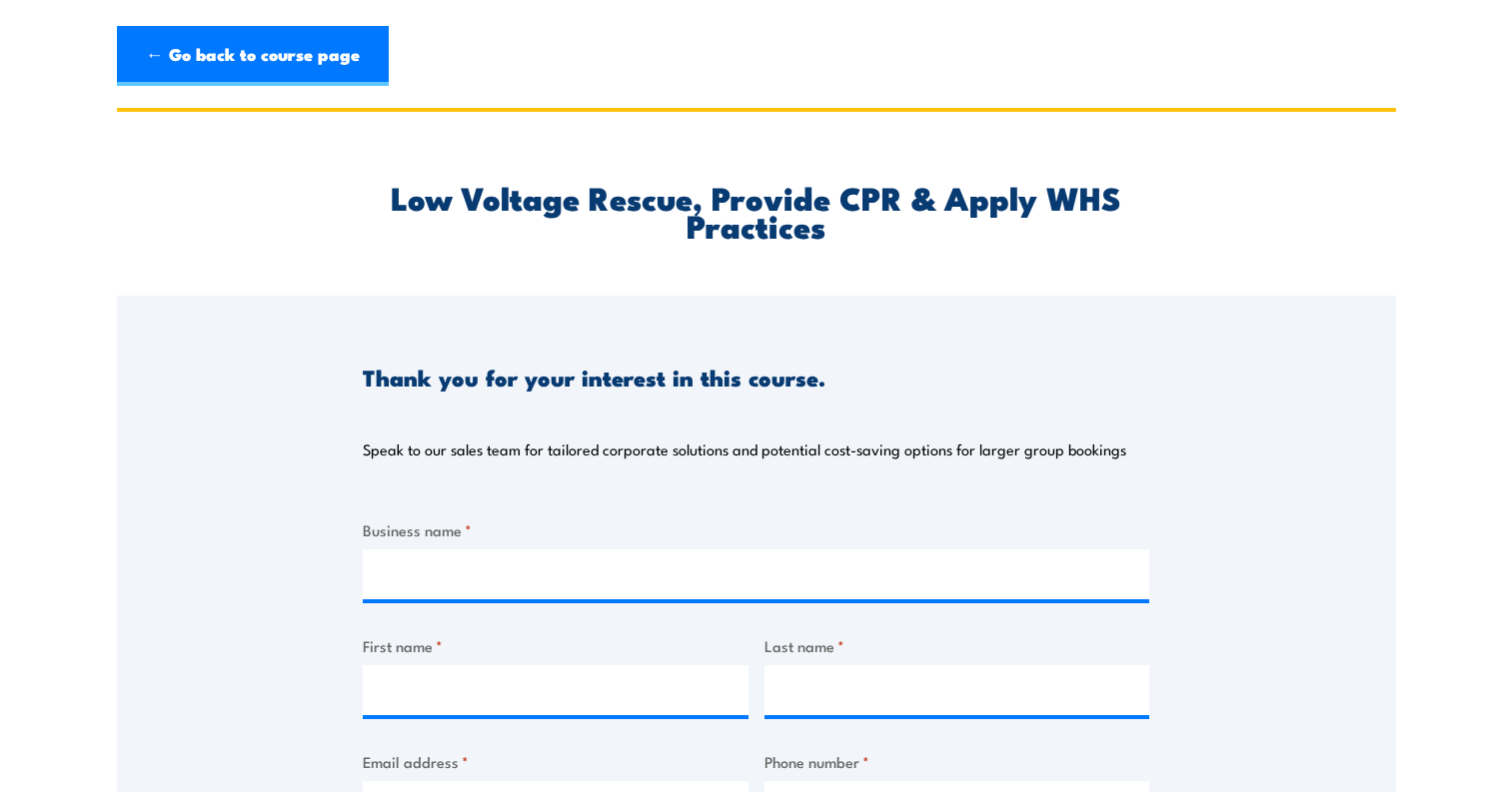 scroll, scrollTop: 0, scrollLeft: 0, axis: both 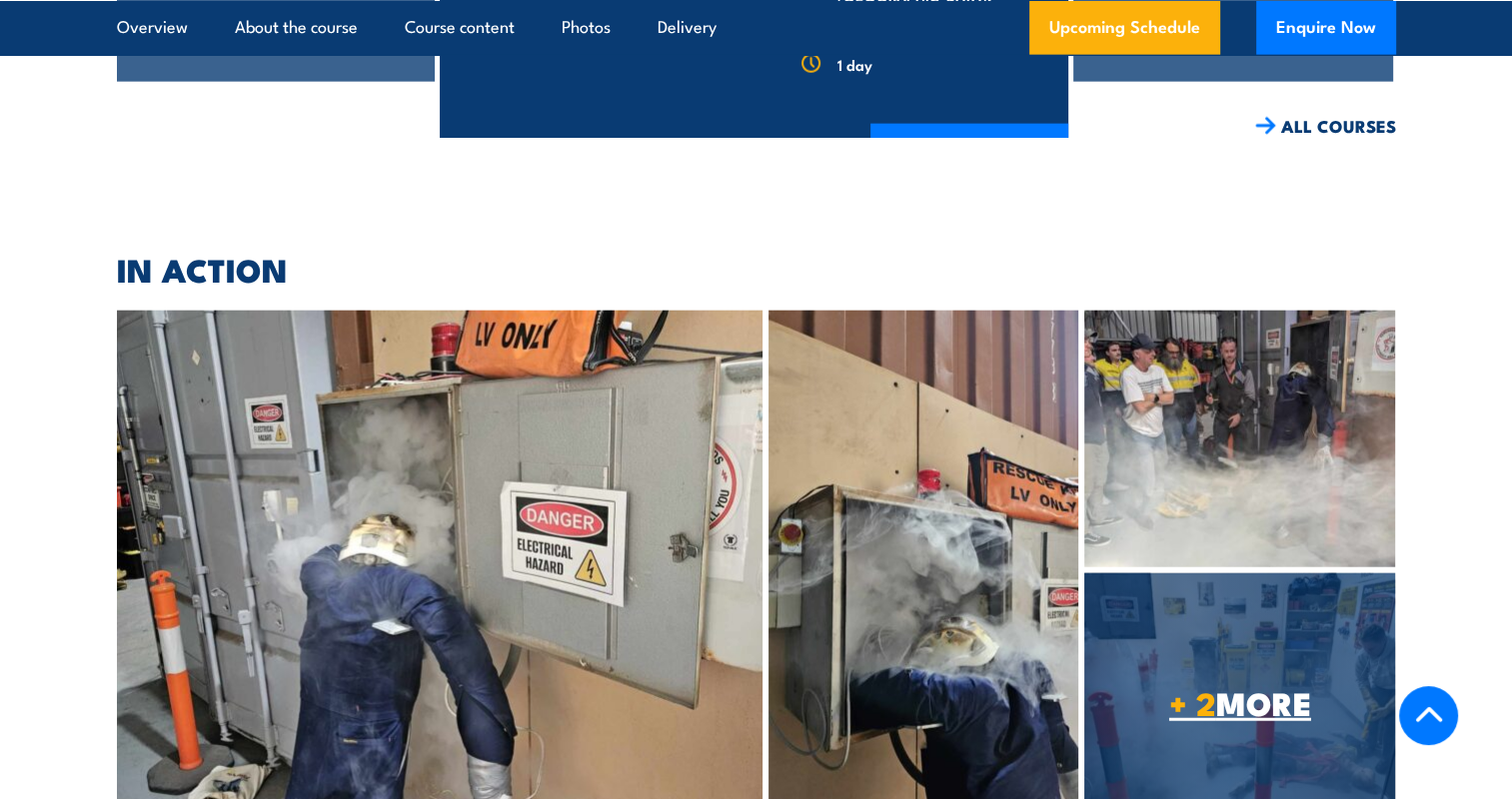 click on "+ 2  MORE" at bounding box center [1239, 702] 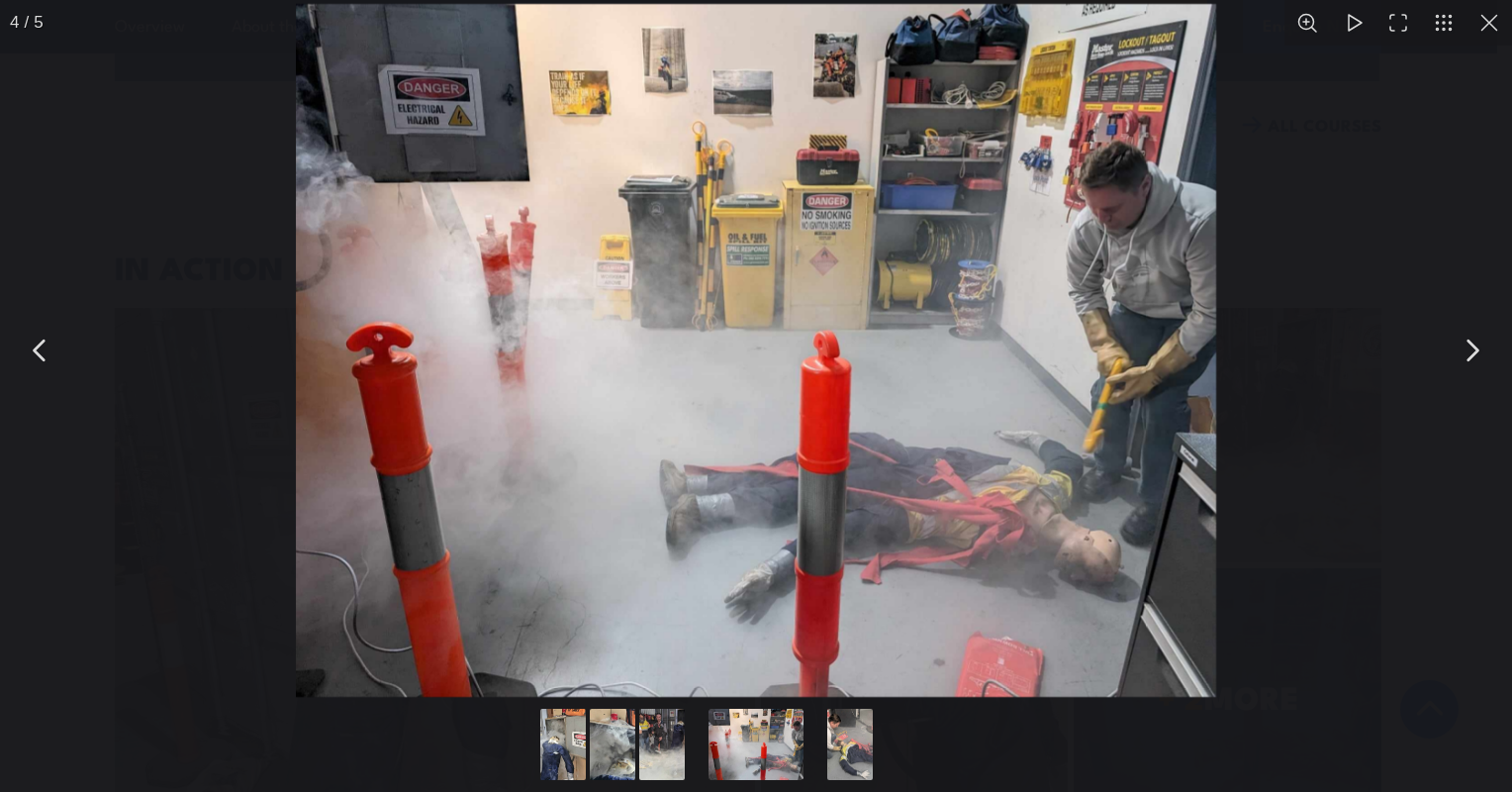 click at bounding box center [1471, 350] 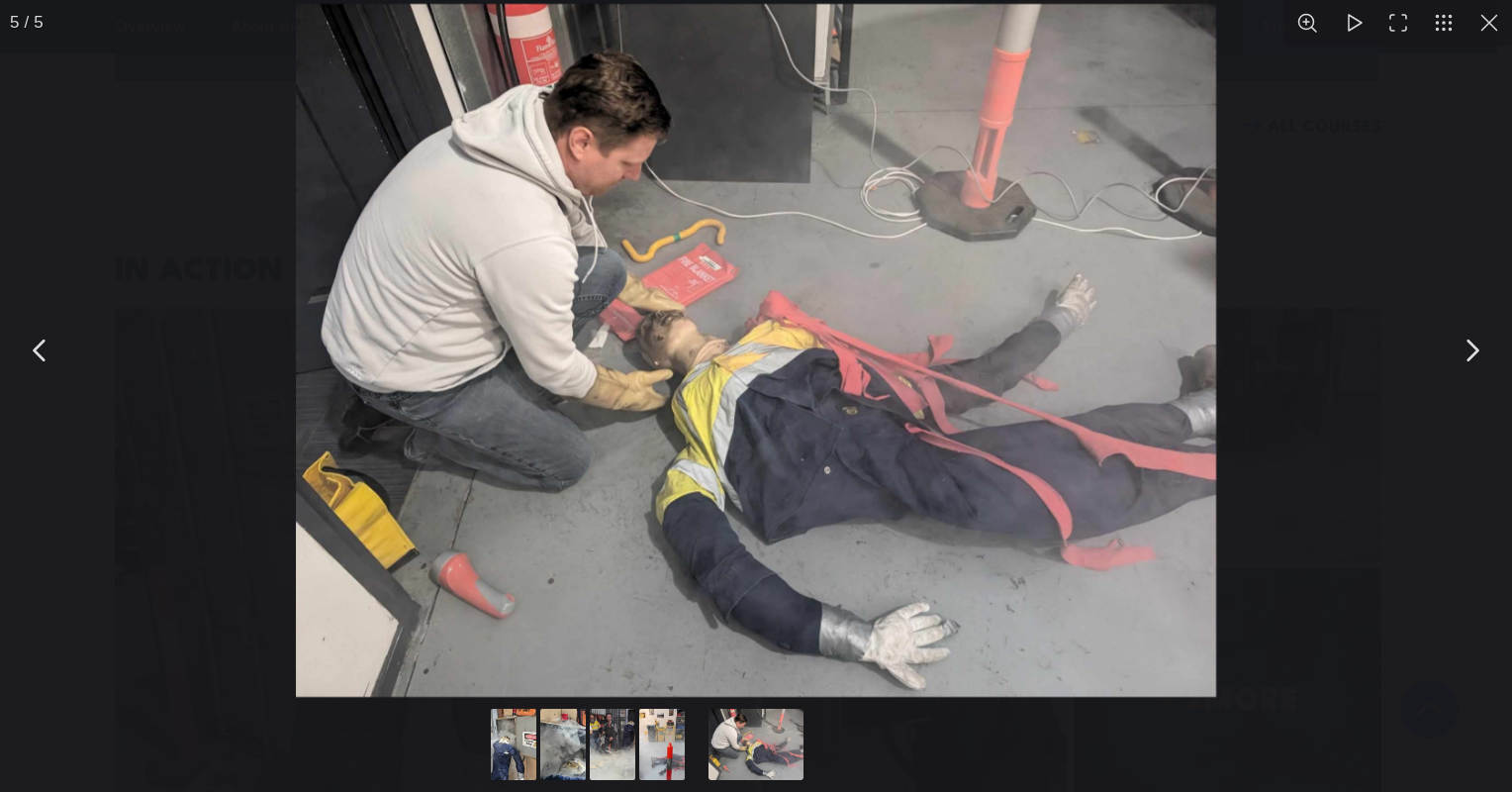 click at bounding box center [1471, 350] 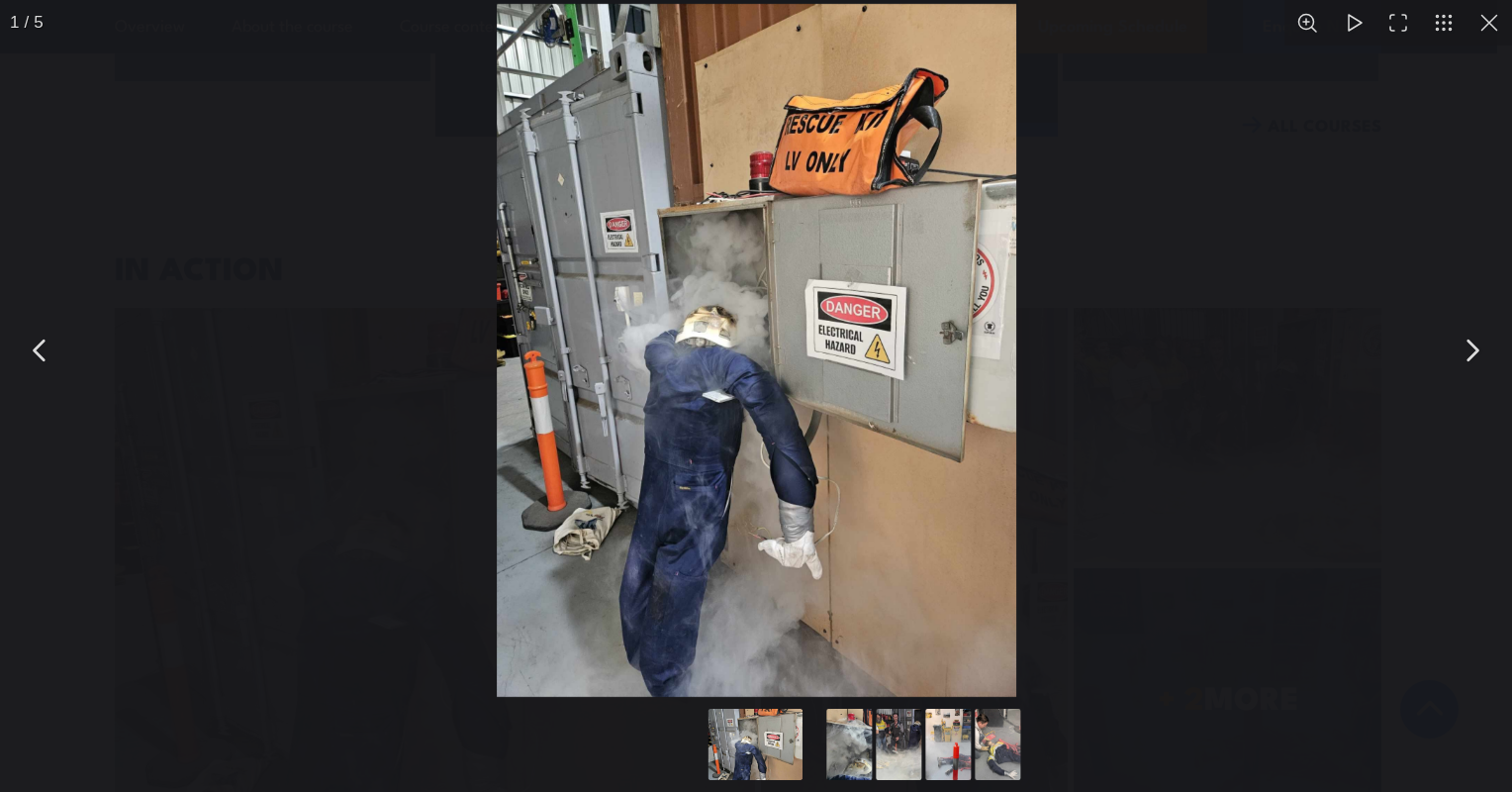 click at bounding box center [1471, 350] 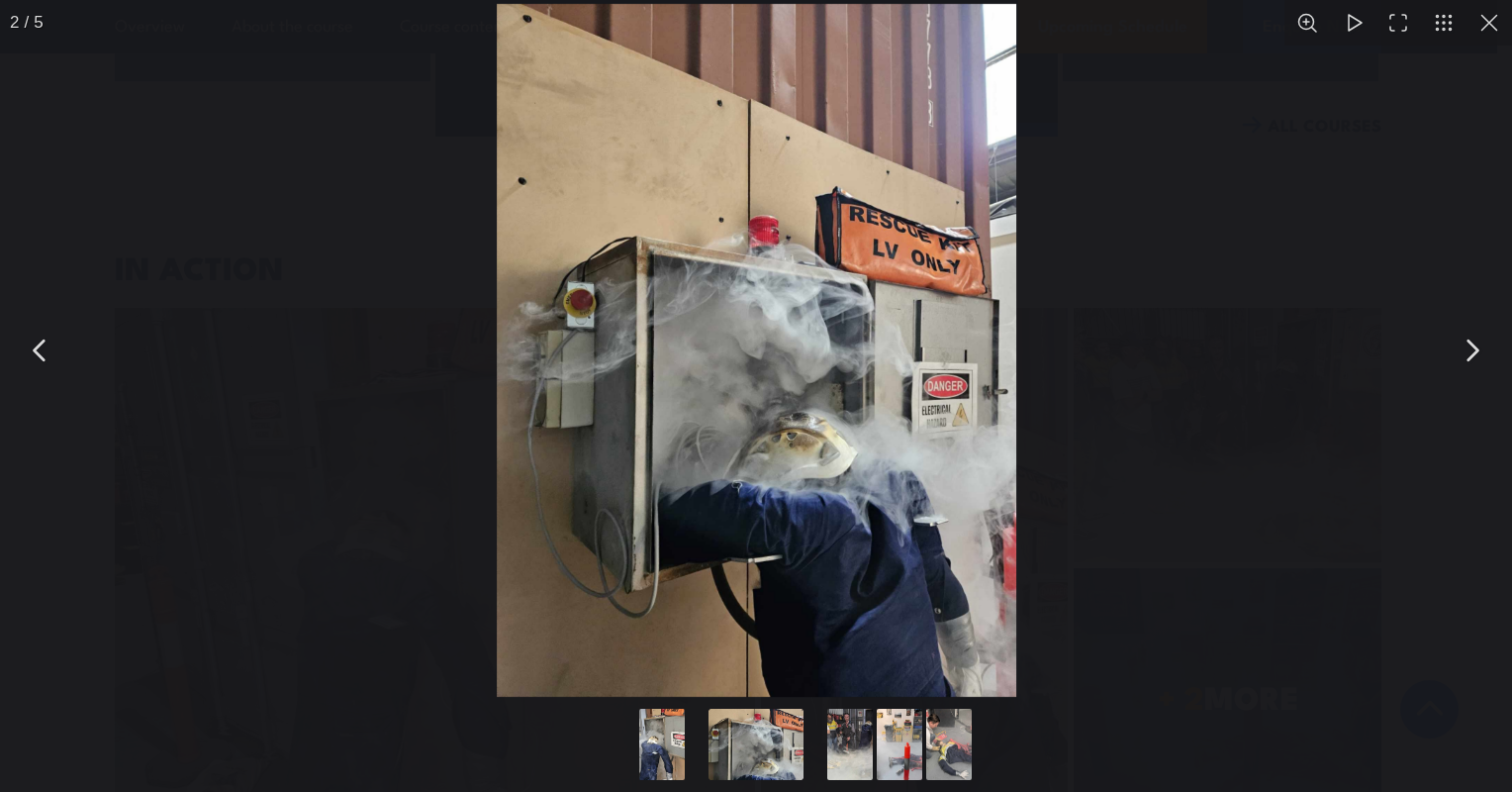 click at bounding box center [1471, 350] 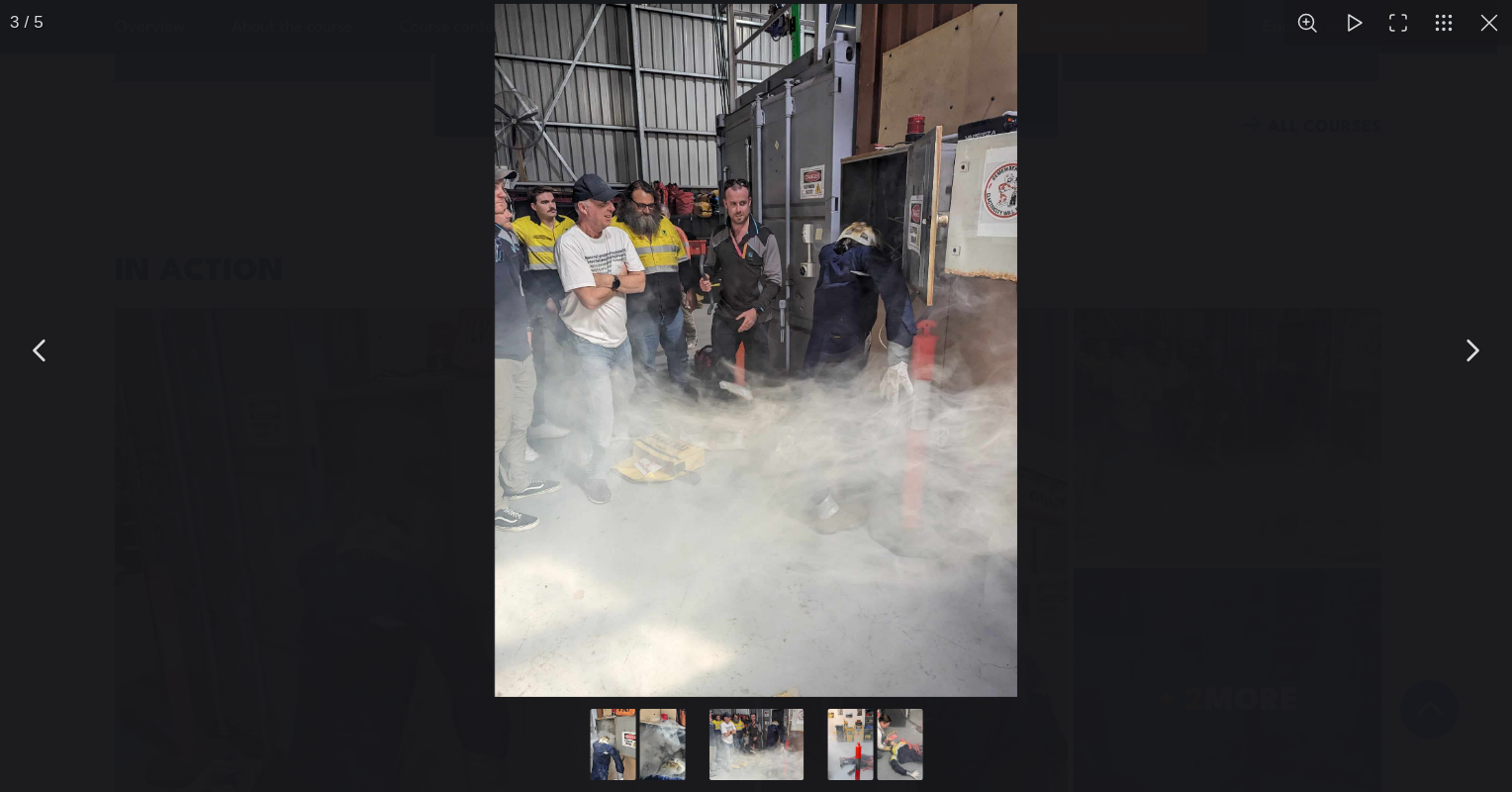 click at bounding box center [1471, 350] 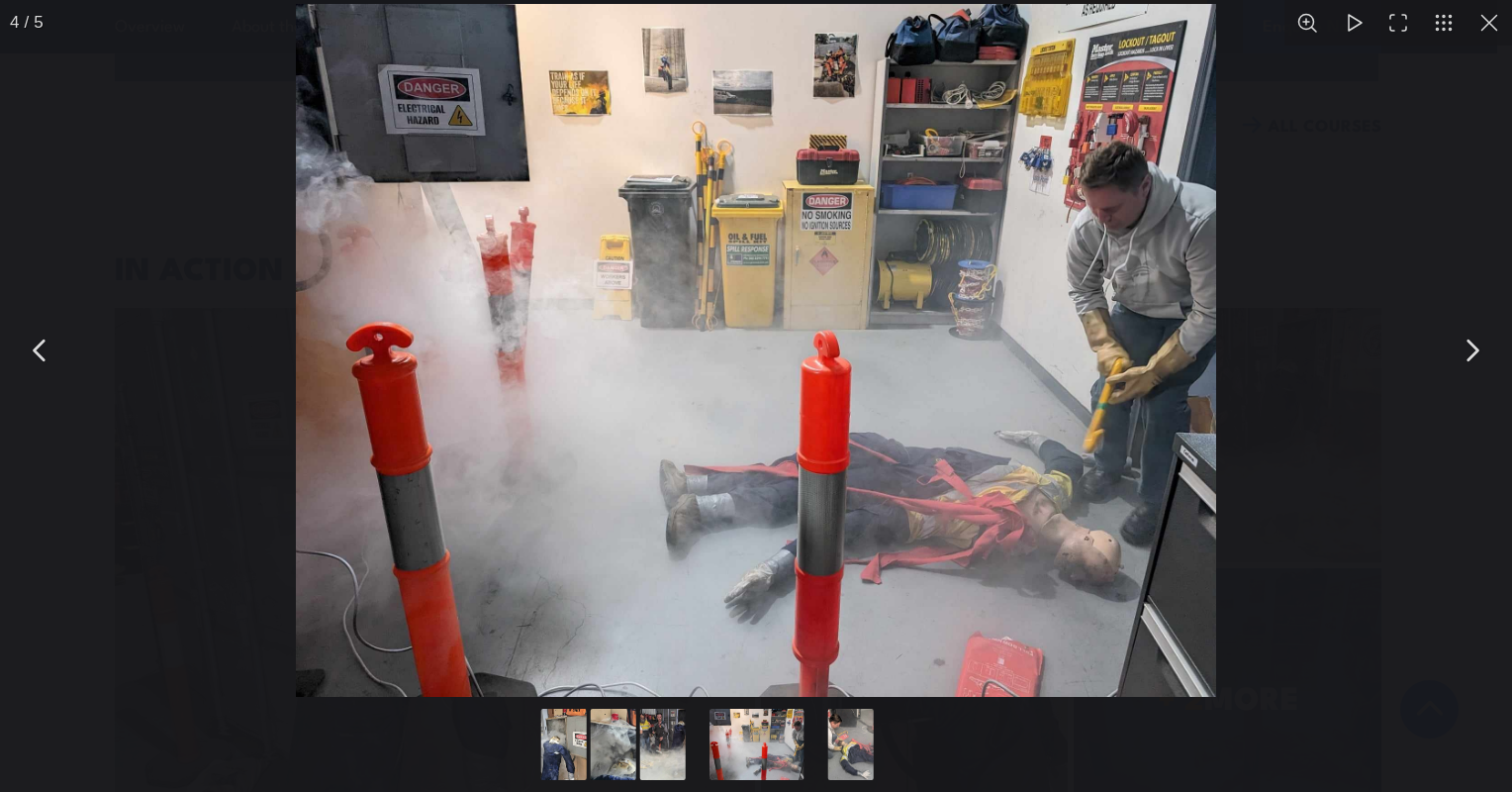 click at bounding box center (1471, 350) 